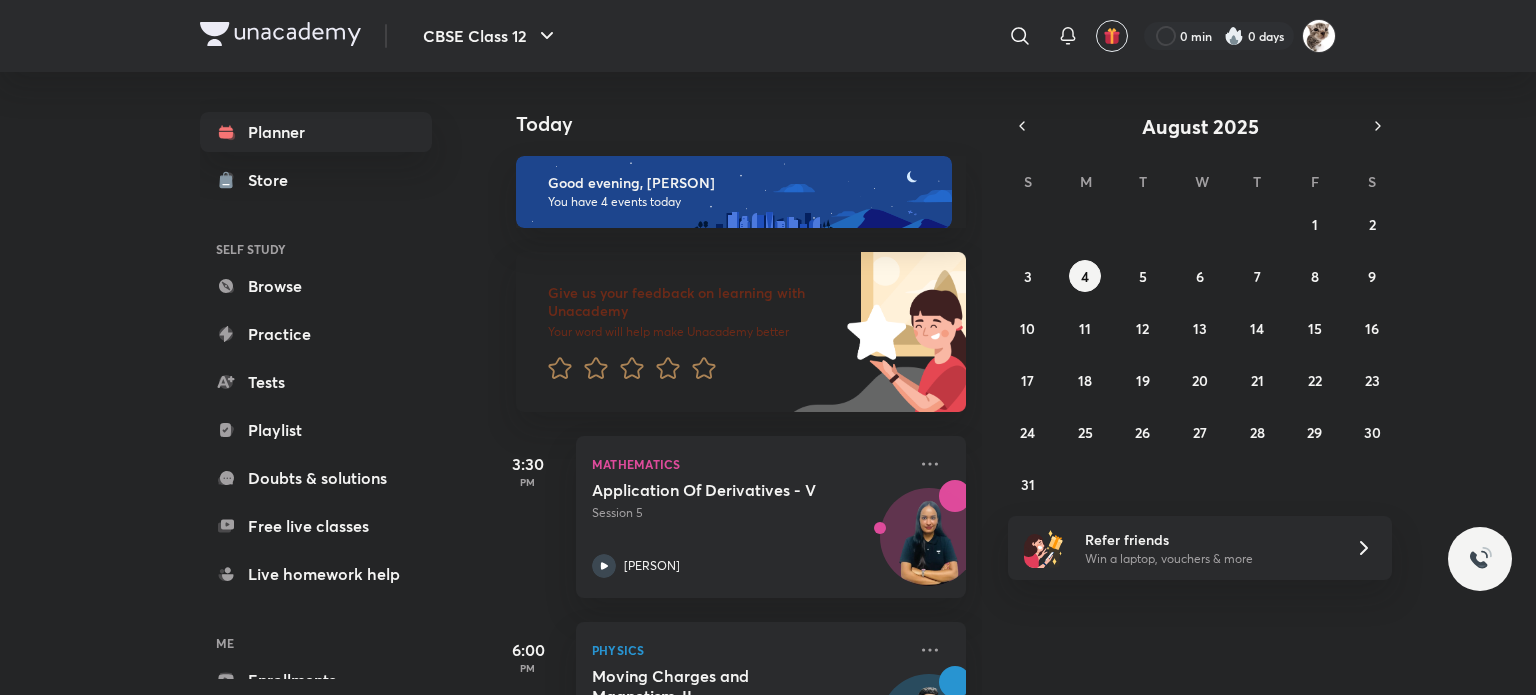 scroll, scrollTop: 0, scrollLeft: 0, axis: both 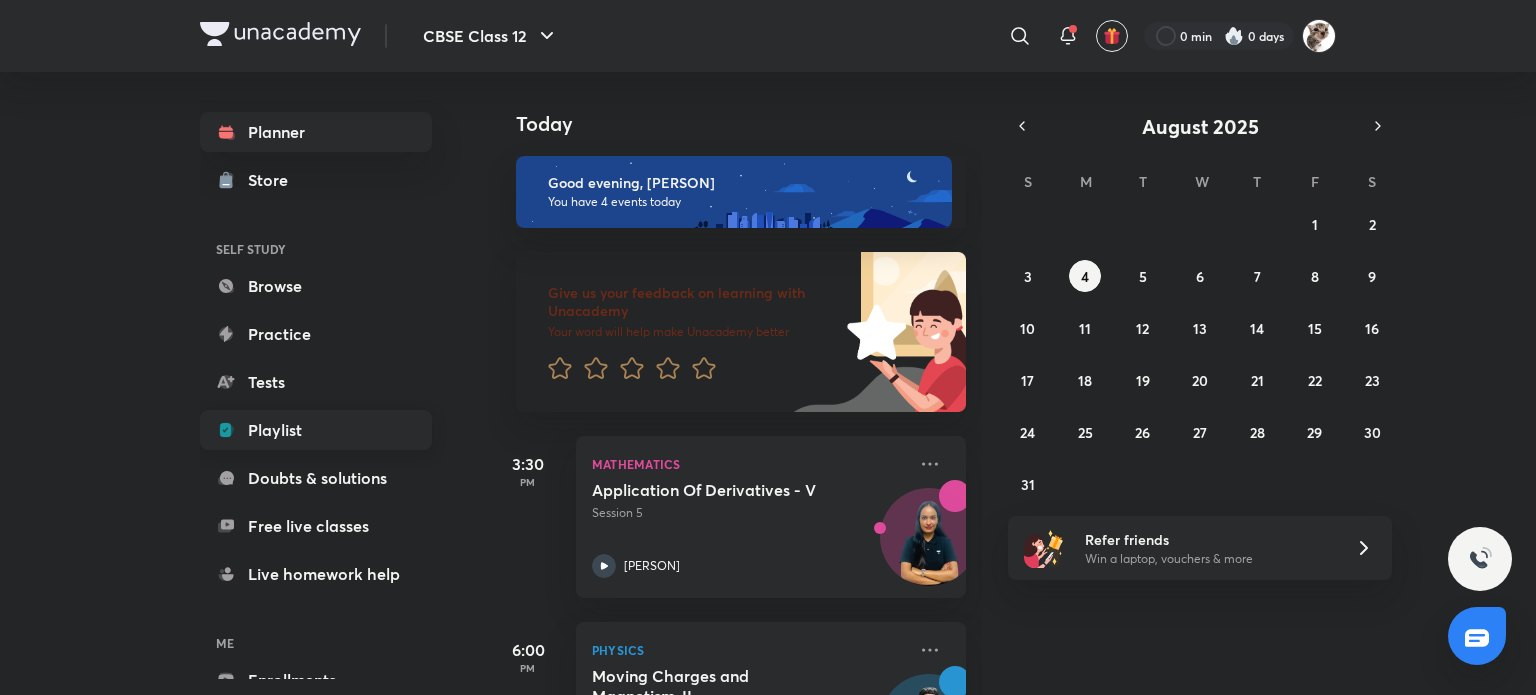 click on "Playlist" at bounding box center (316, 430) 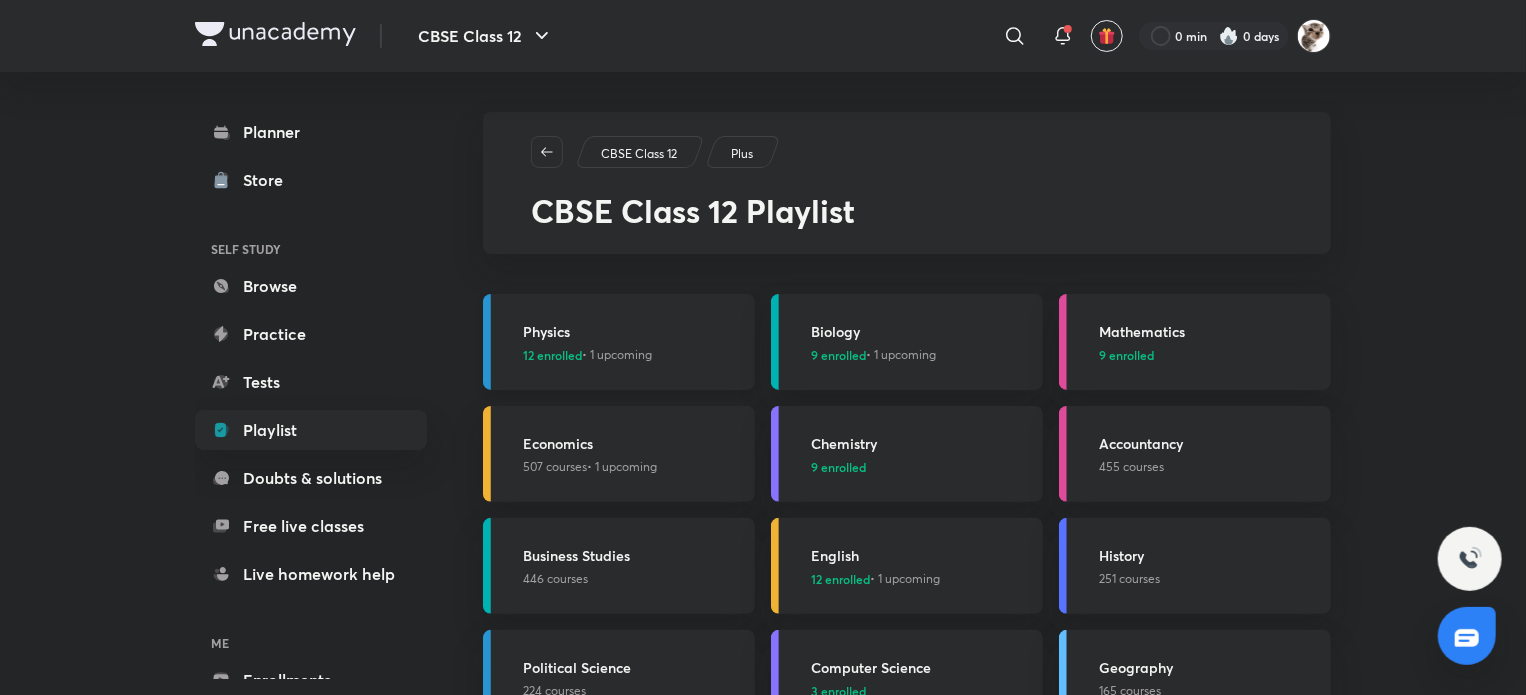 click on "Physics" at bounding box center (633, 331) 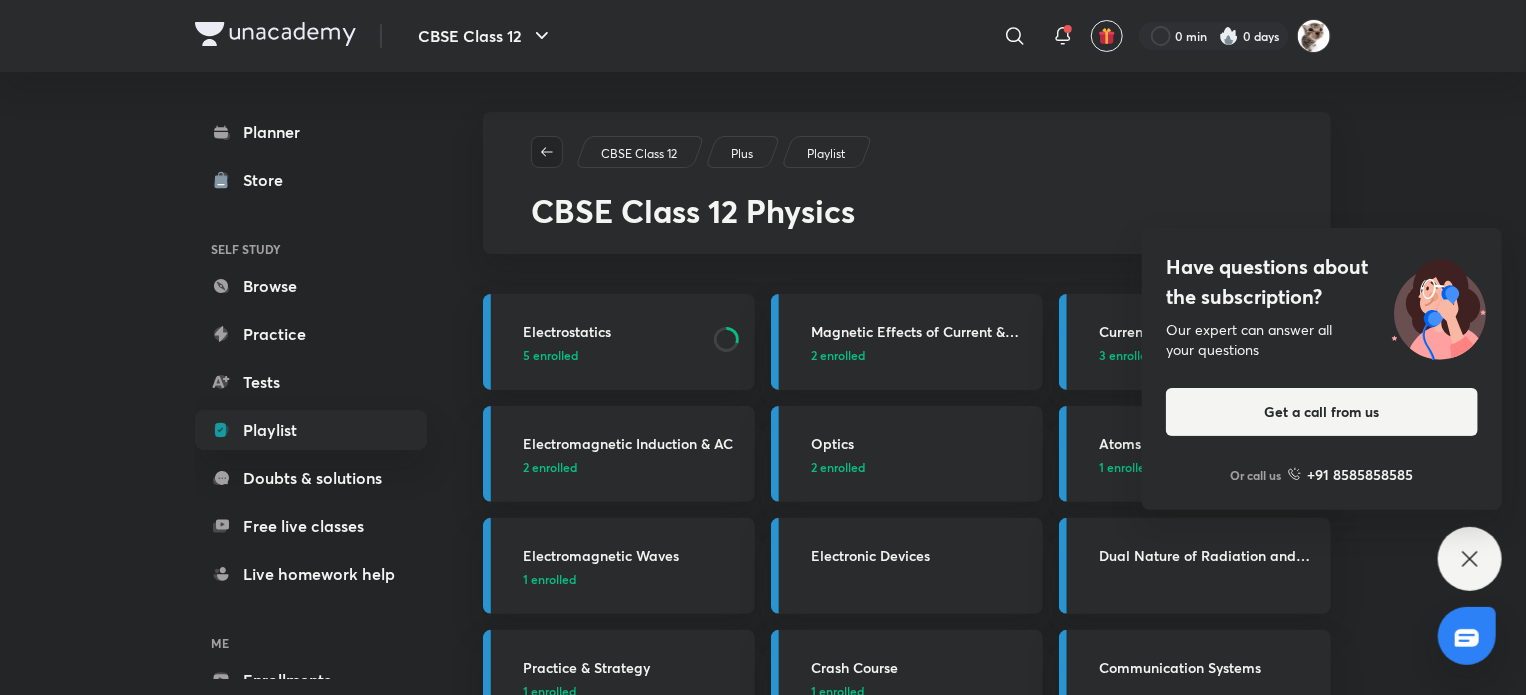 click at bounding box center [547, 152] 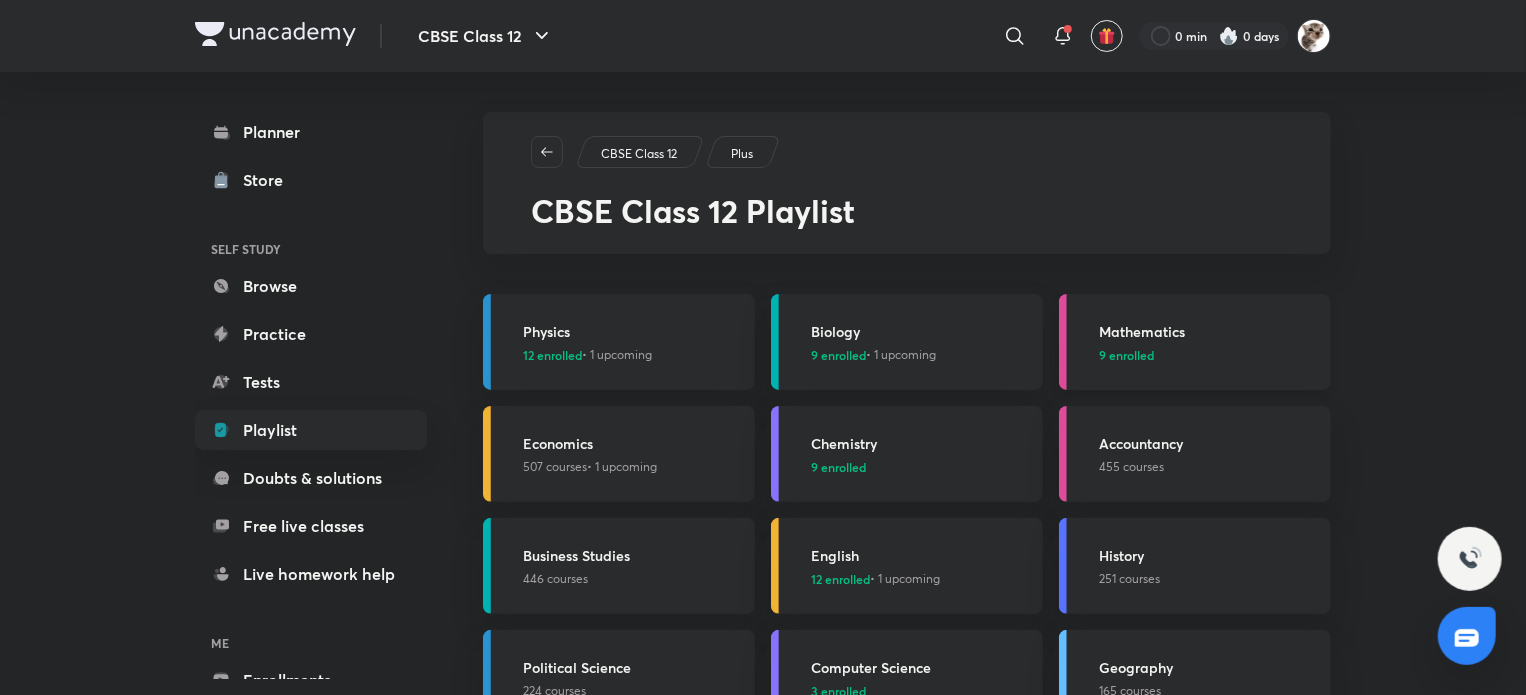 click on "Mathematics" at bounding box center (1209, 331) 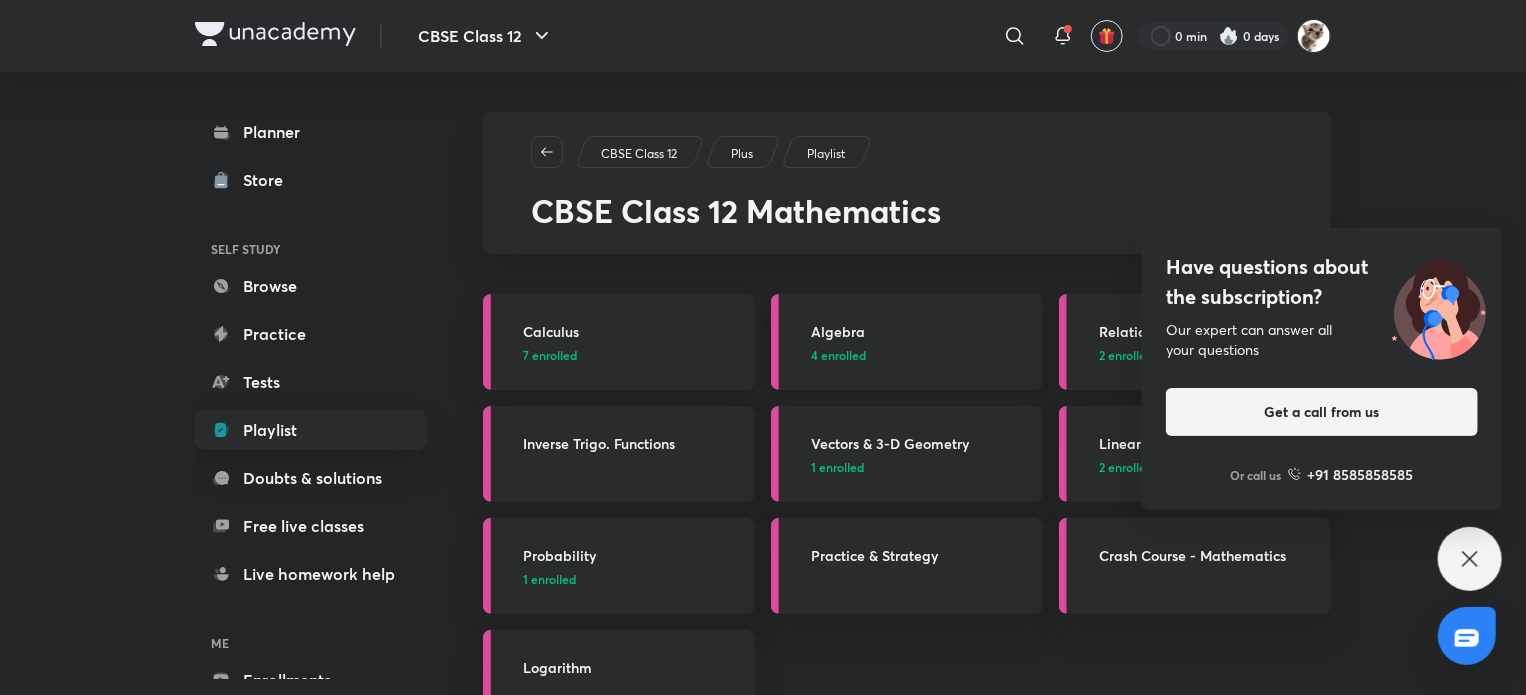 scroll, scrollTop: 116, scrollLeft: 0, axis: vertical 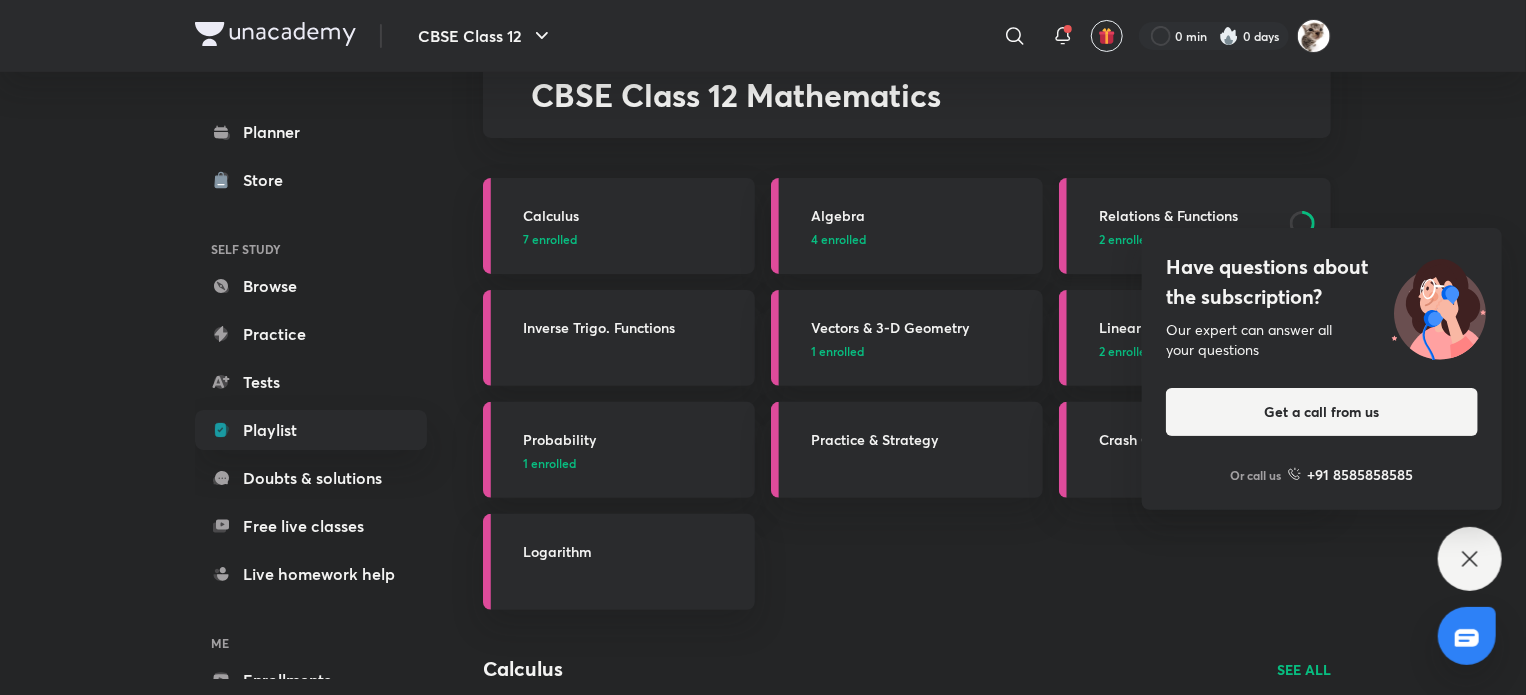 click on "Relations & Functions 2 enrolled" at bounding box center (1209, 226) 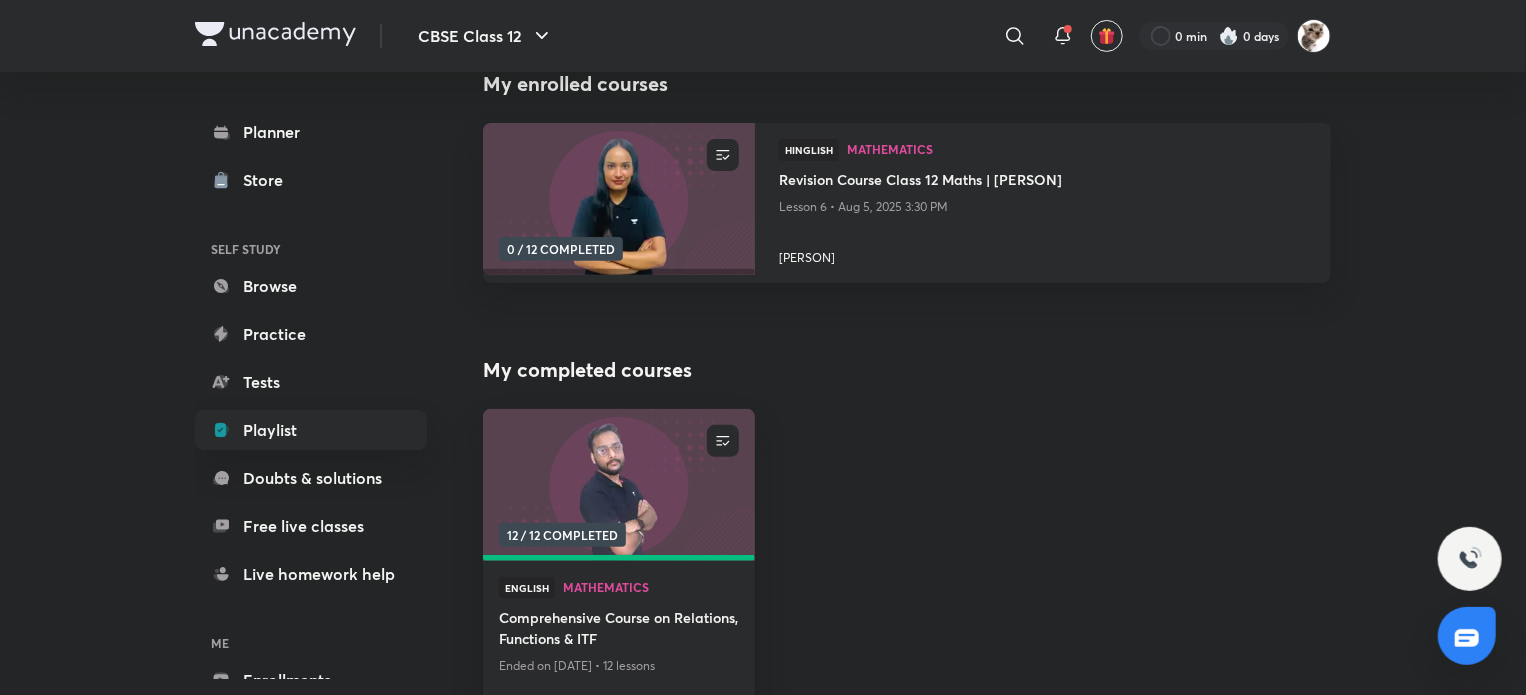 scroll, scrollTop: 224, scrollLeft: 0, axis: vertical 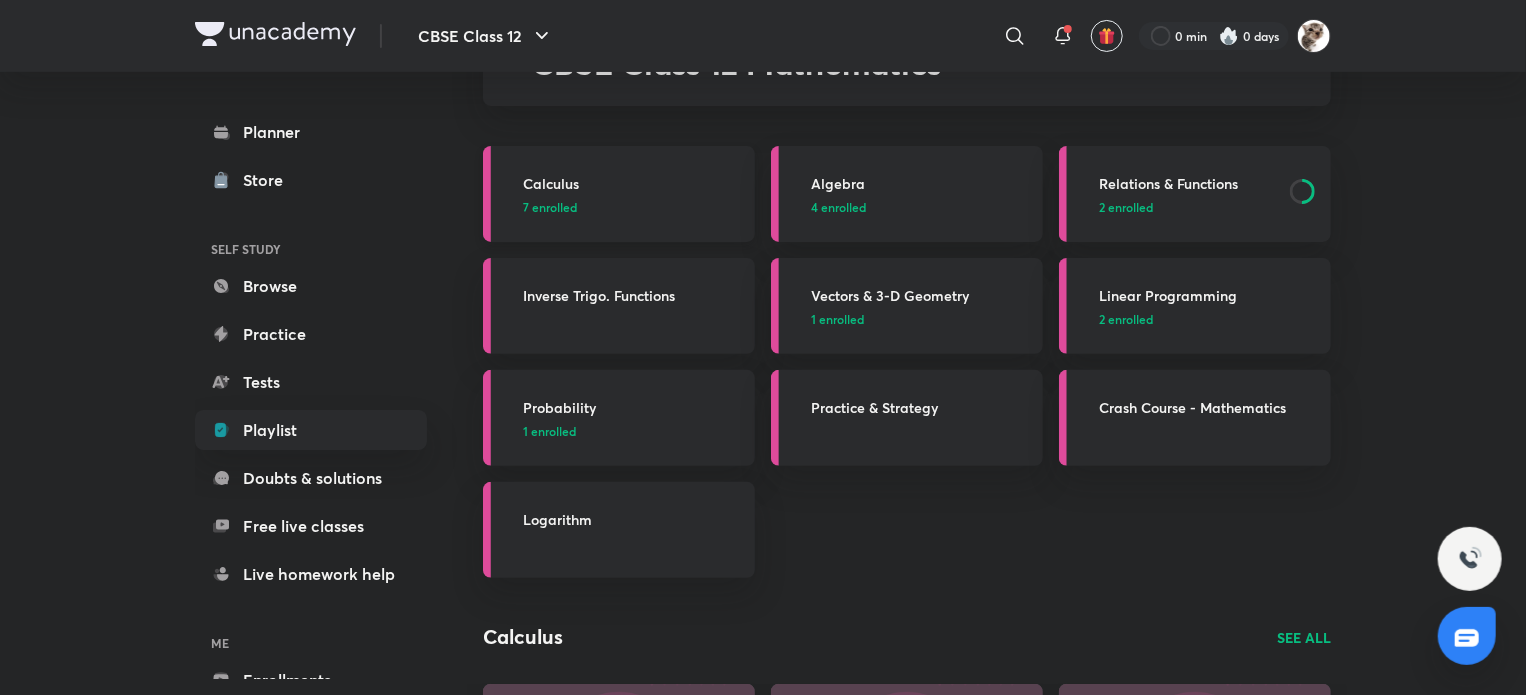 click on "Calculus 7 enrolled" at bounding box center (633, 194) 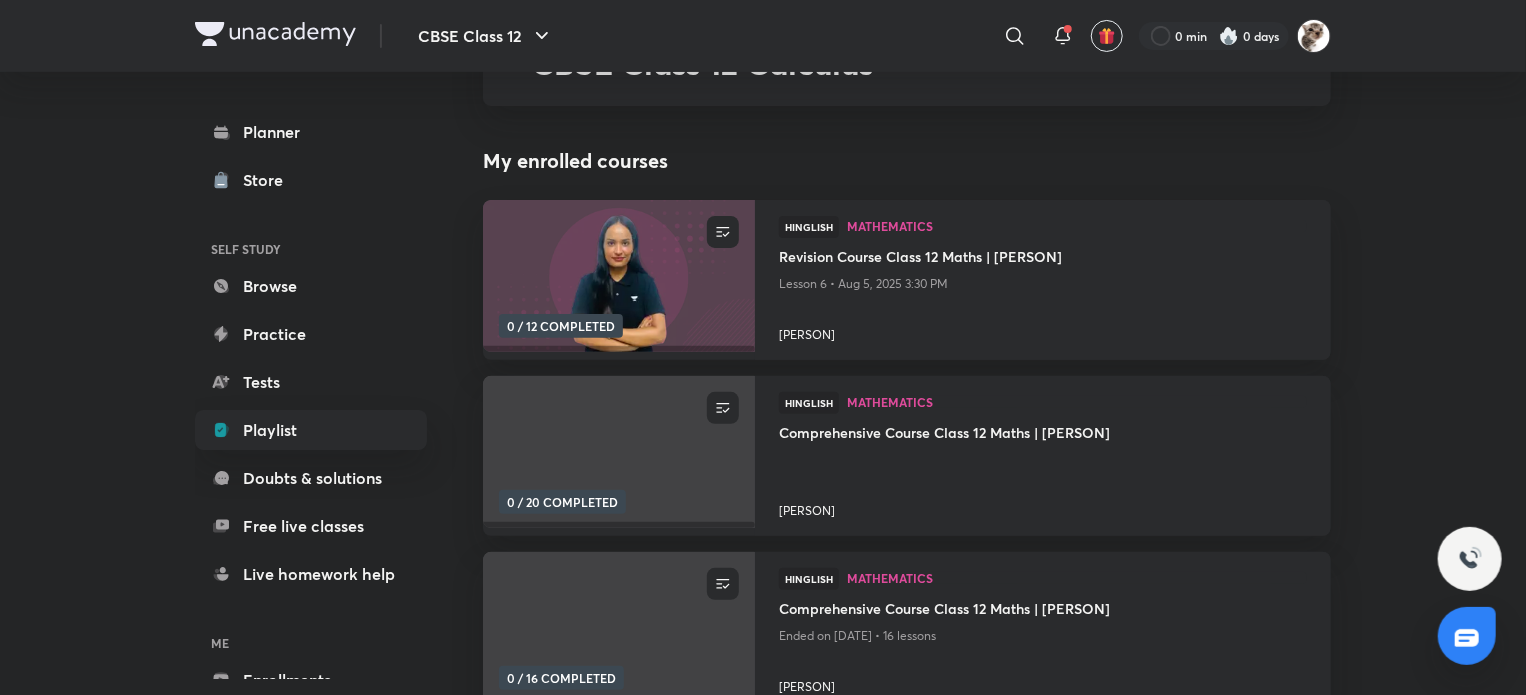 scroll, scrollTop: 0, scrollLeft: 0, axis: both 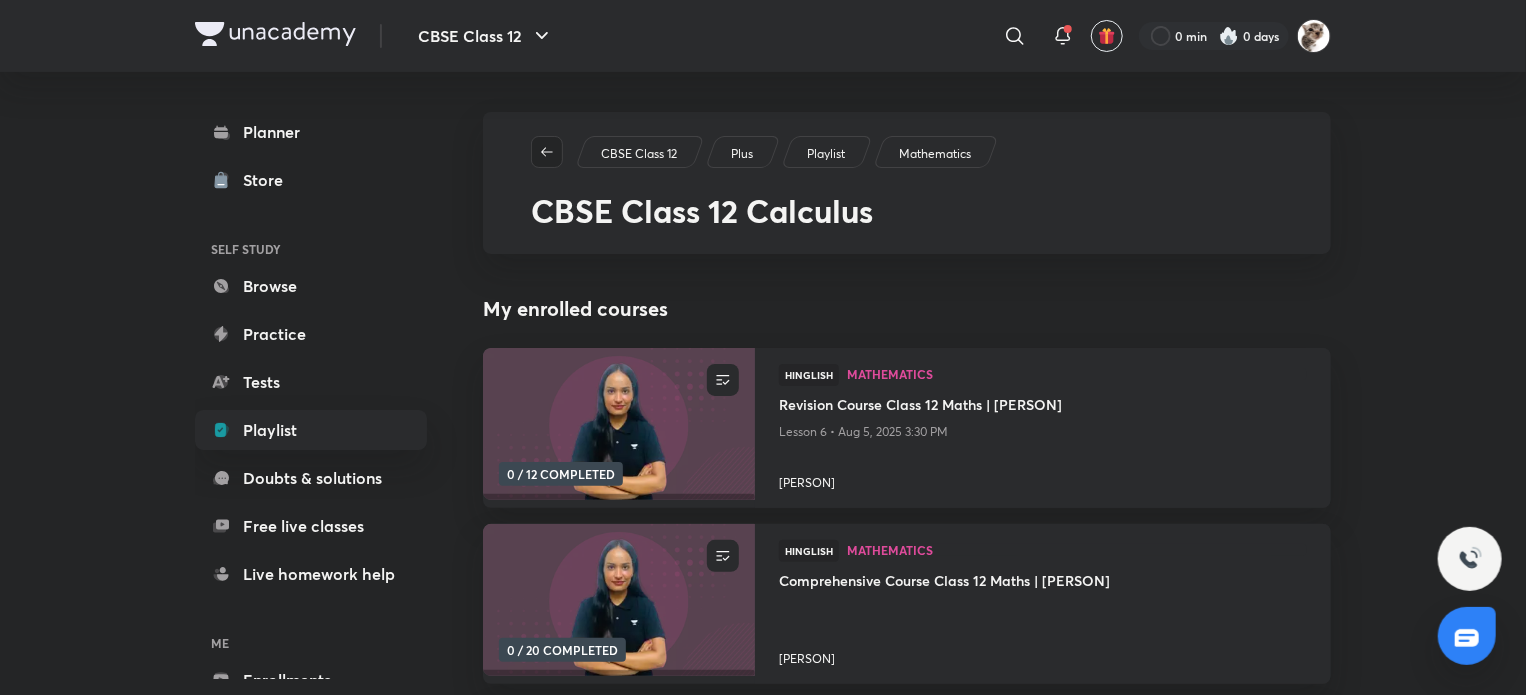 click at bounding box center [547, 152] 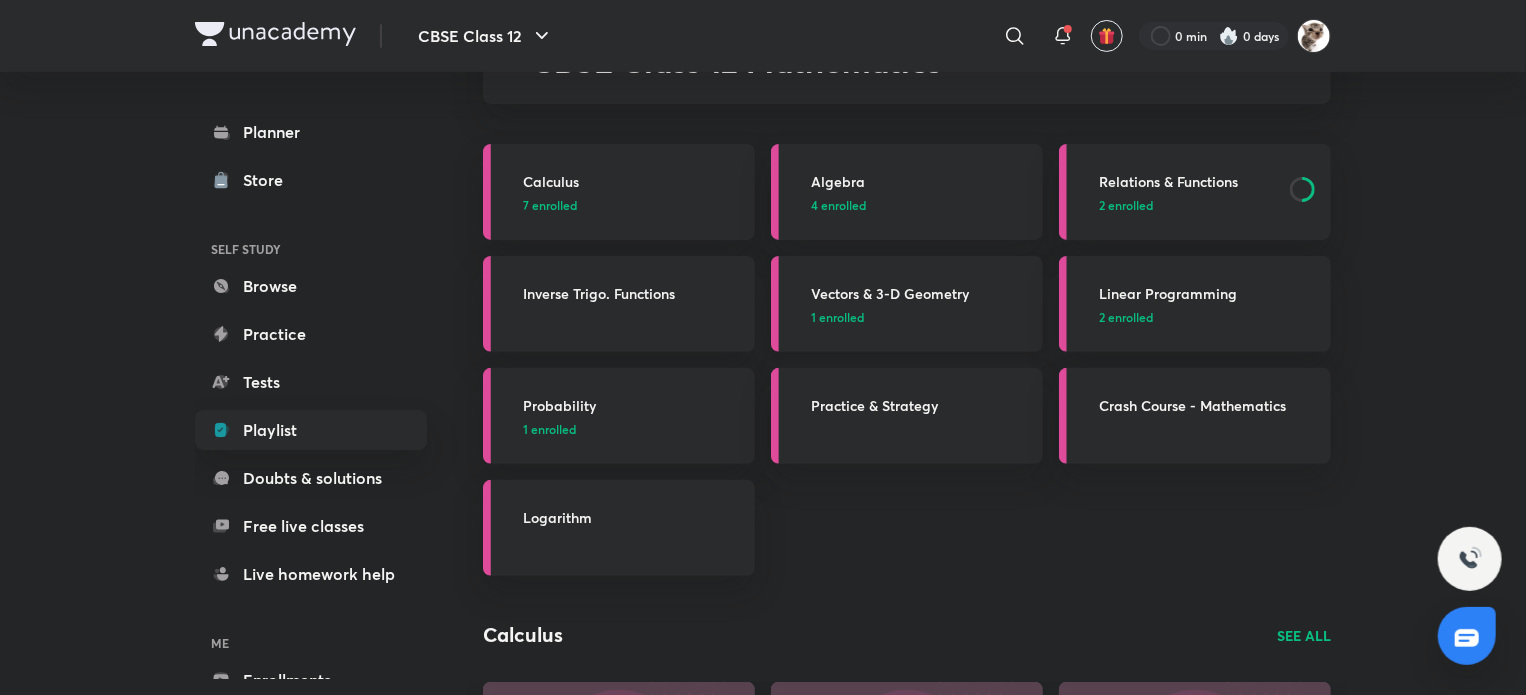 scroll, scrollTop: 153, scrollLeft: 0, axis: vertical 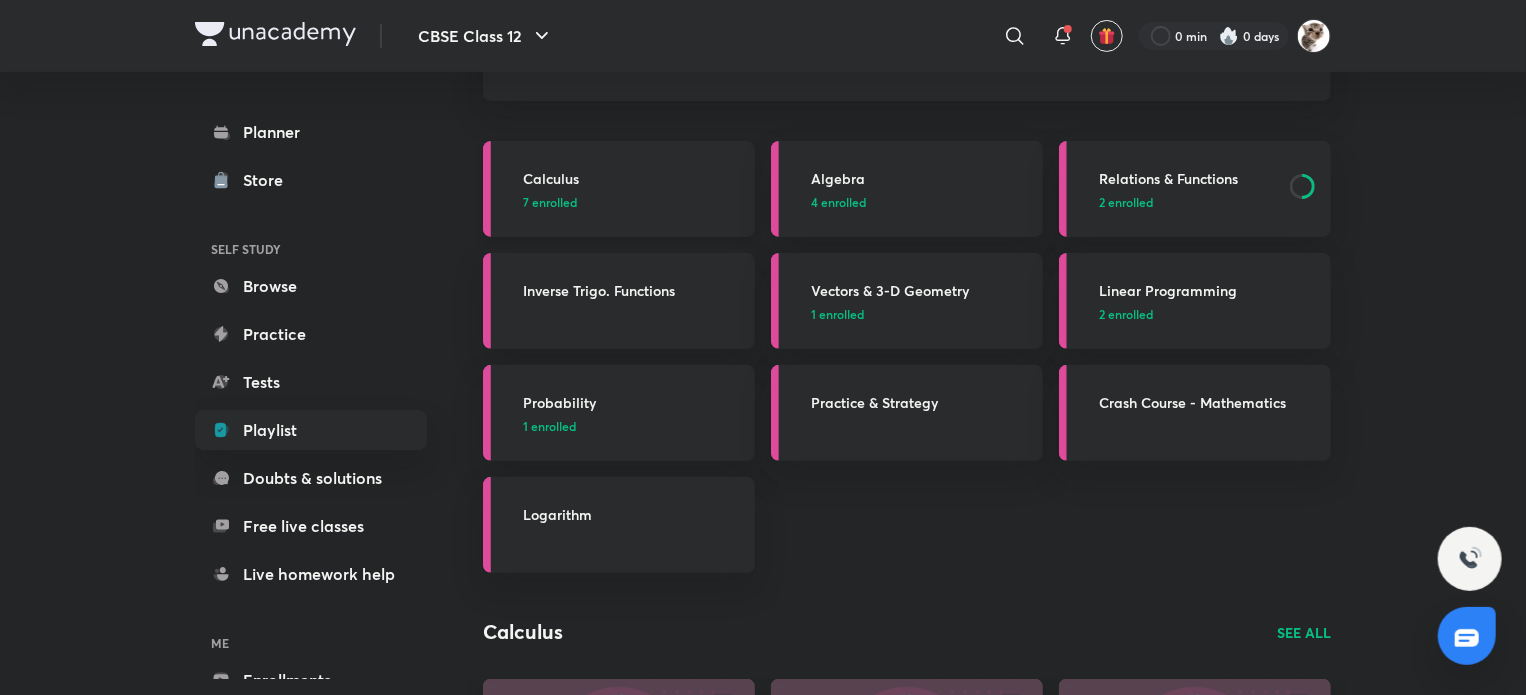 click on "Calculus 7 enrolled" at bounding box center (619, 189) 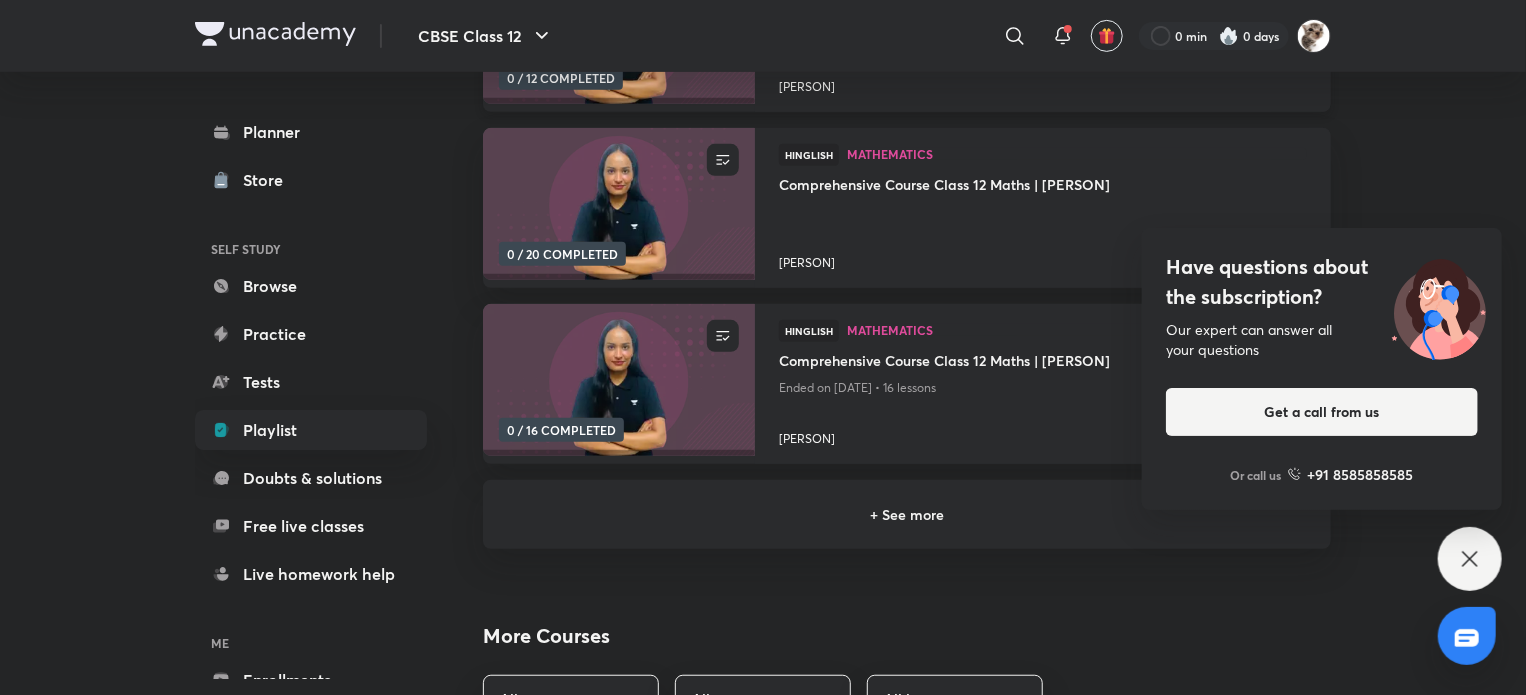 scroll, scrollTop: 402, scrollLeft: 0, axis: vertical 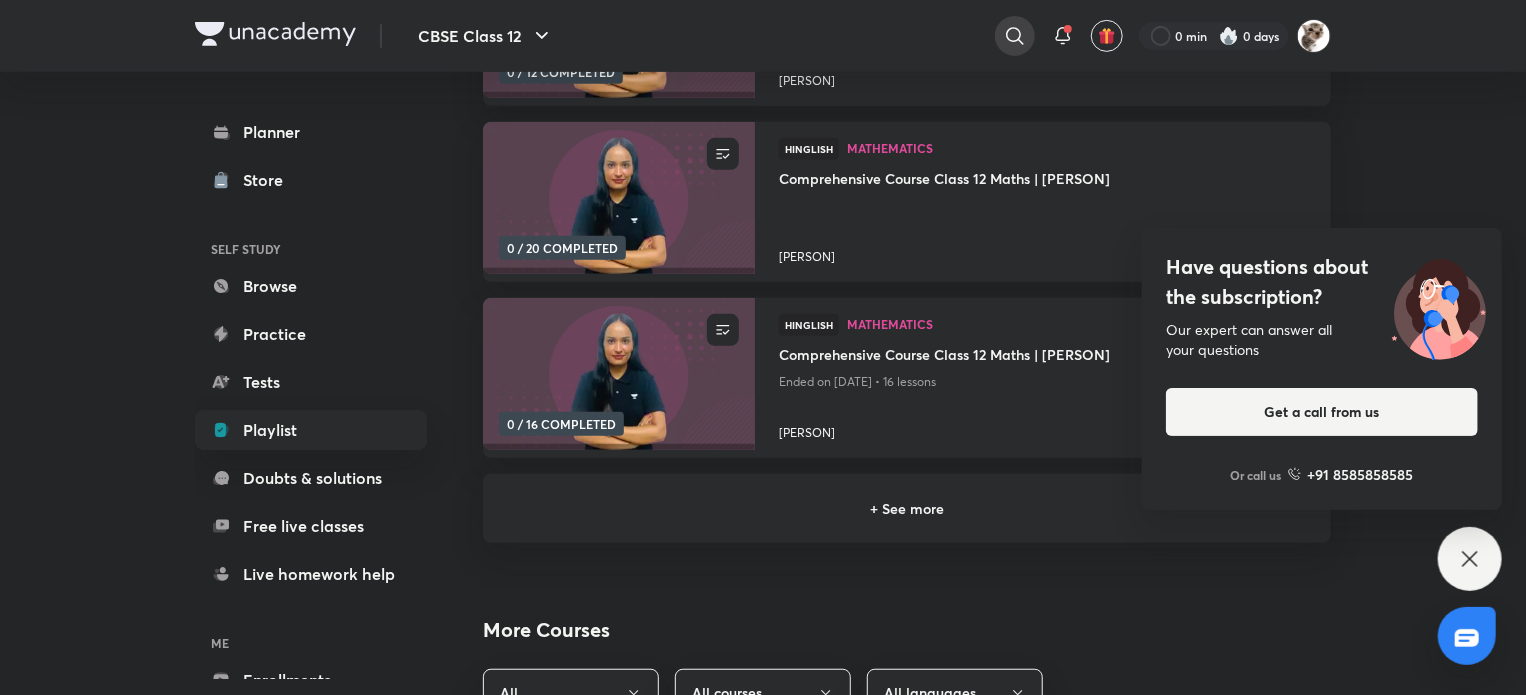 click 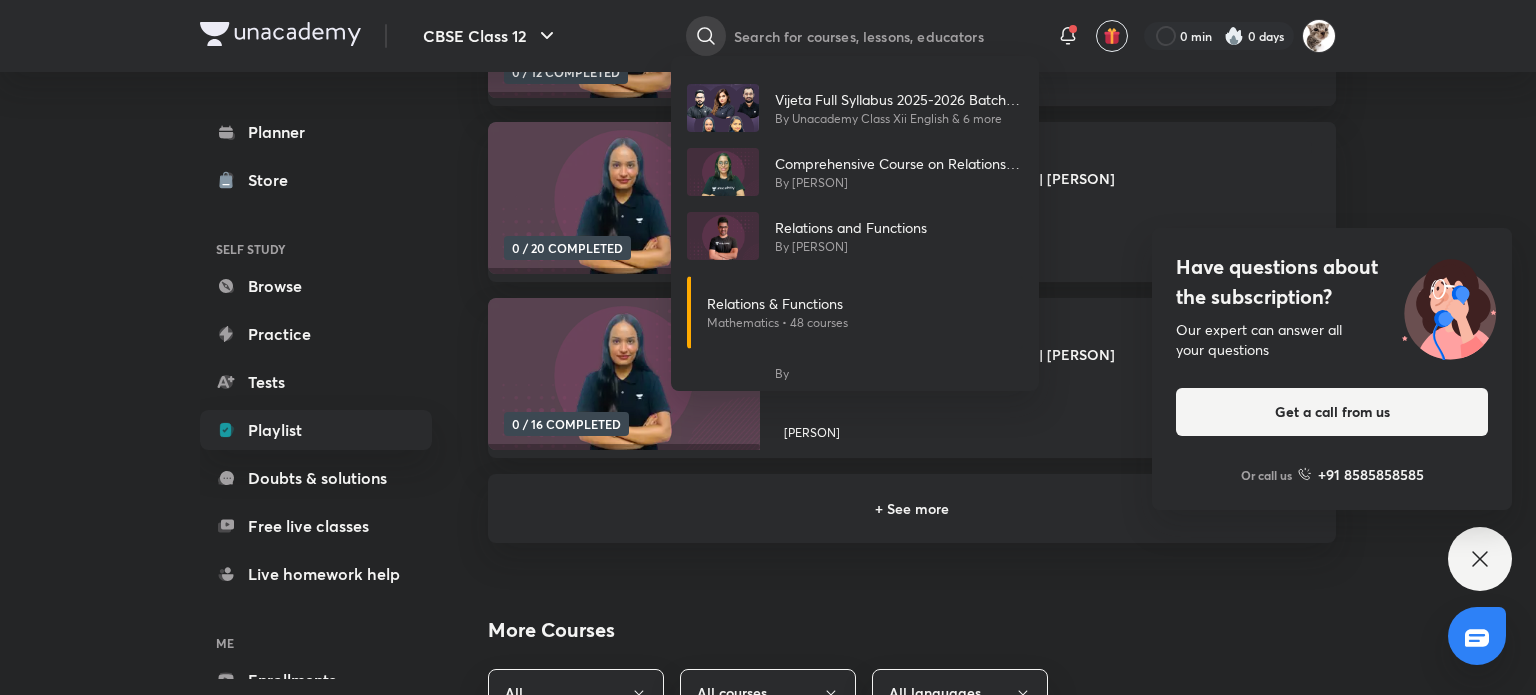 type on "d" 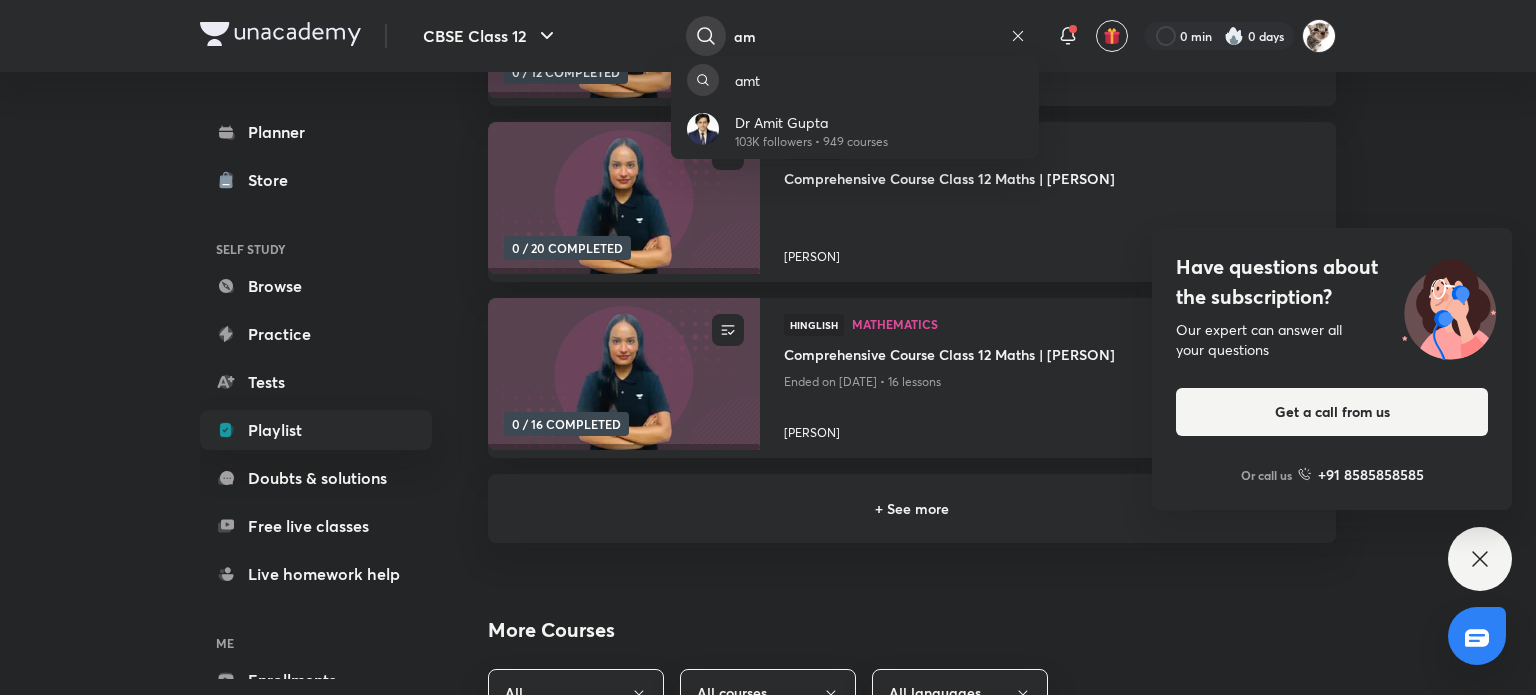 type on "a" 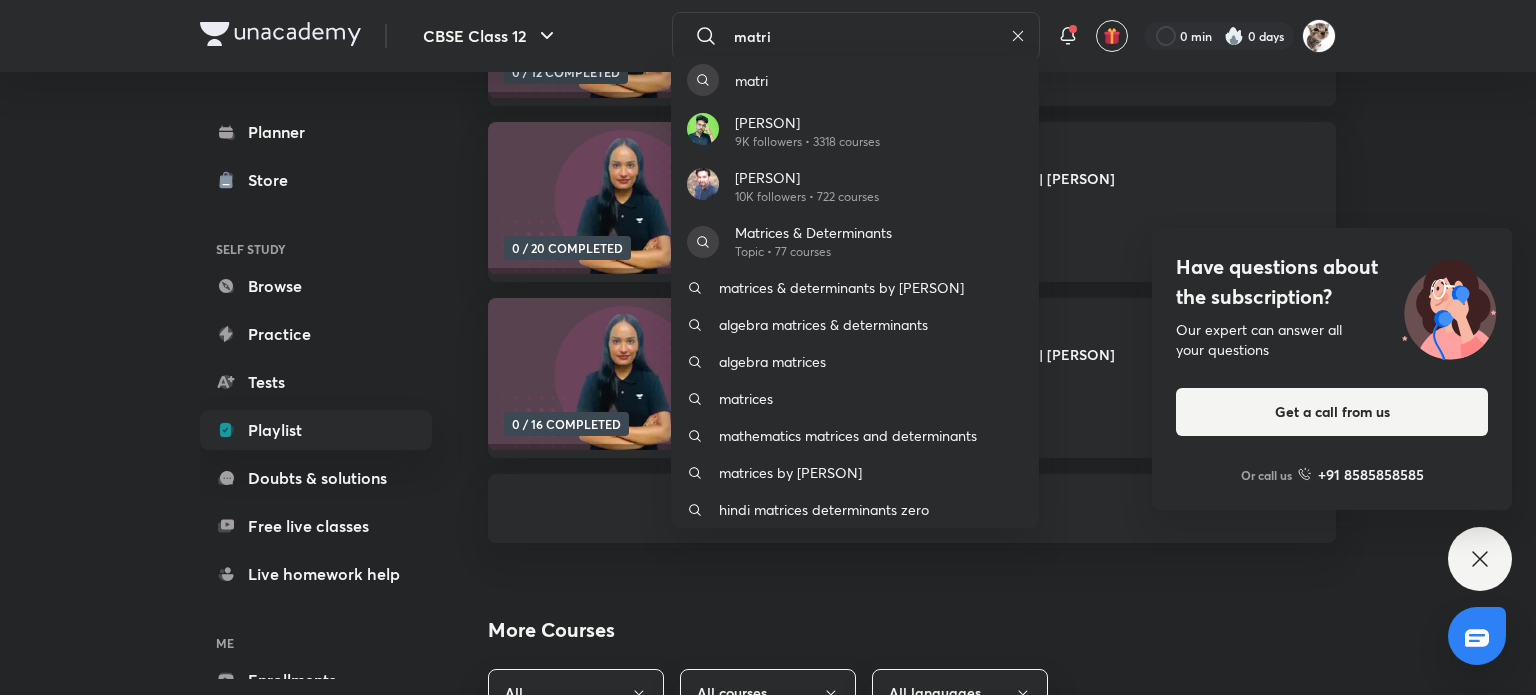 type on "matri" 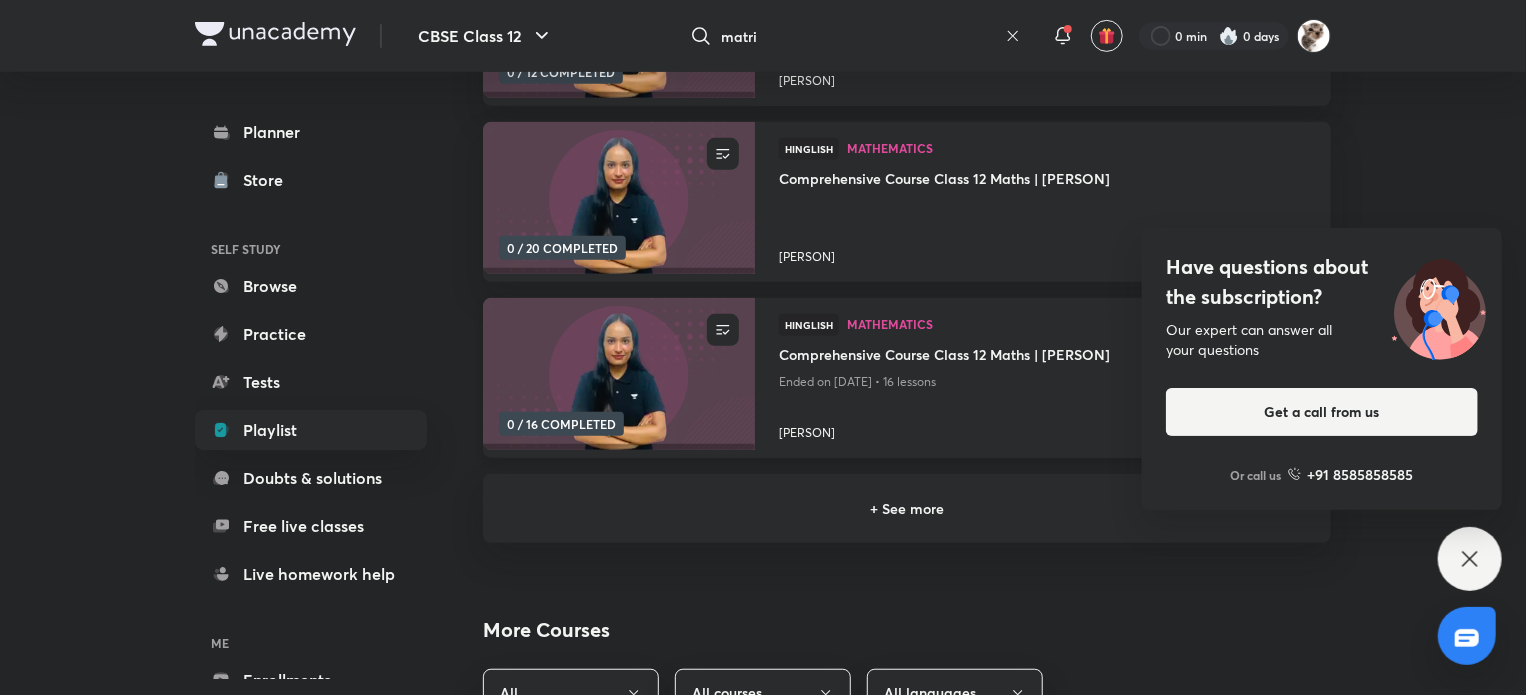 scroll, scrollTop: 0, scrollLeft: 0, axis: both 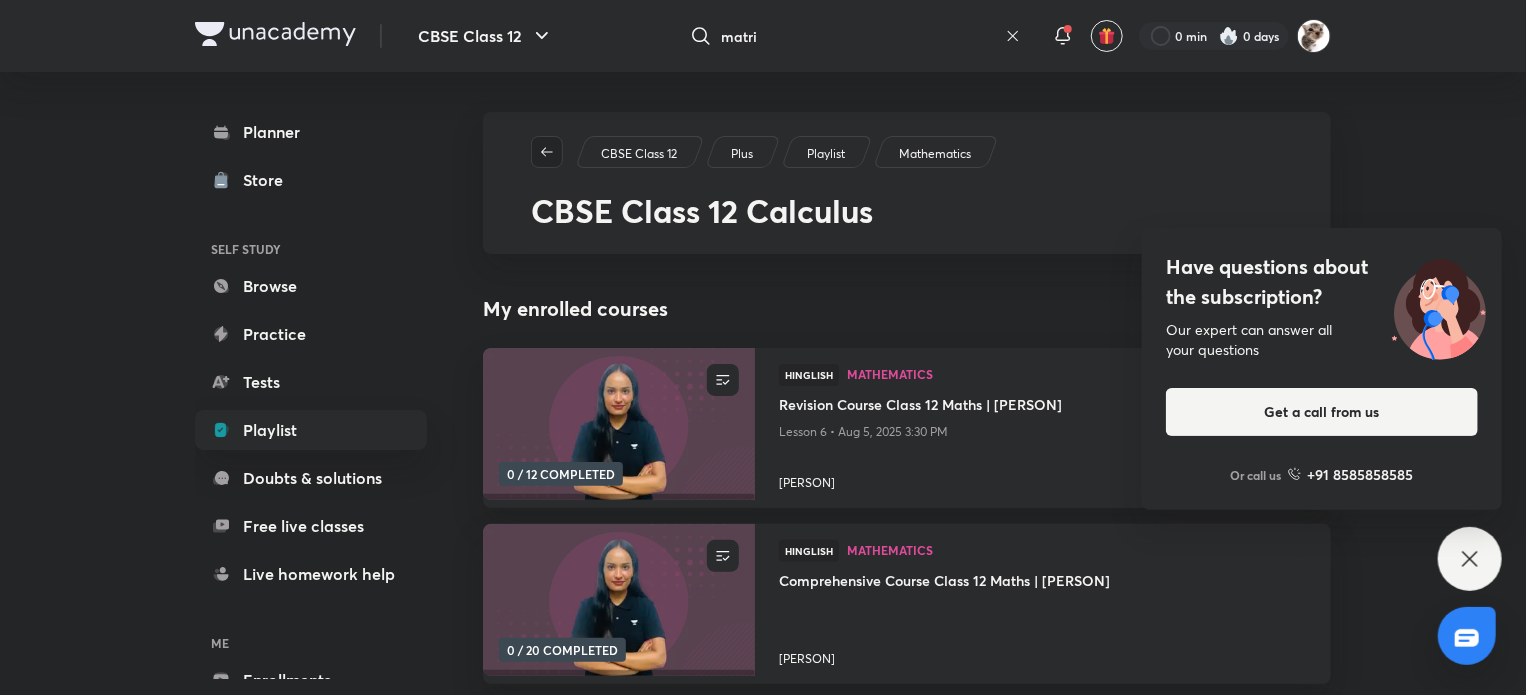 click at bounding box center (547, 152) 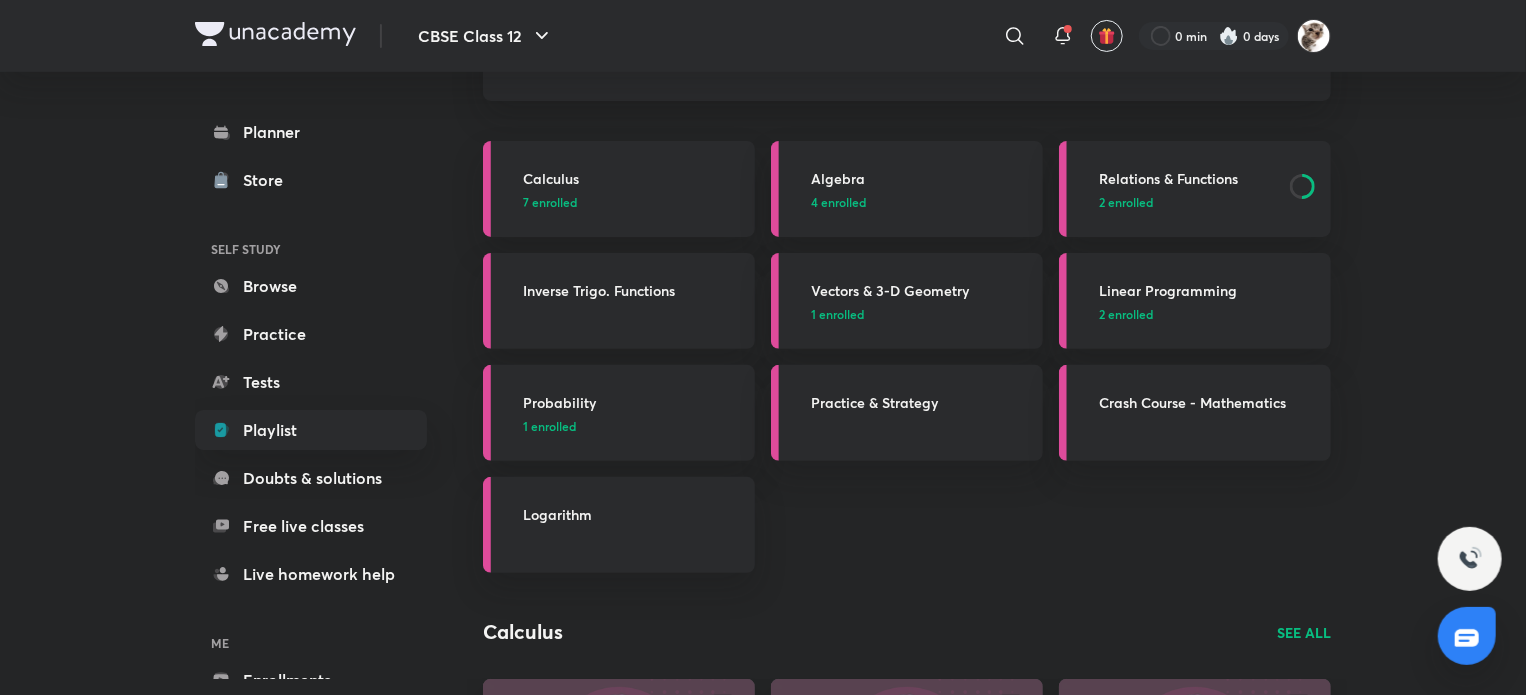 scroll, scrollTop: 0, scrollLeft: 0, axis: both 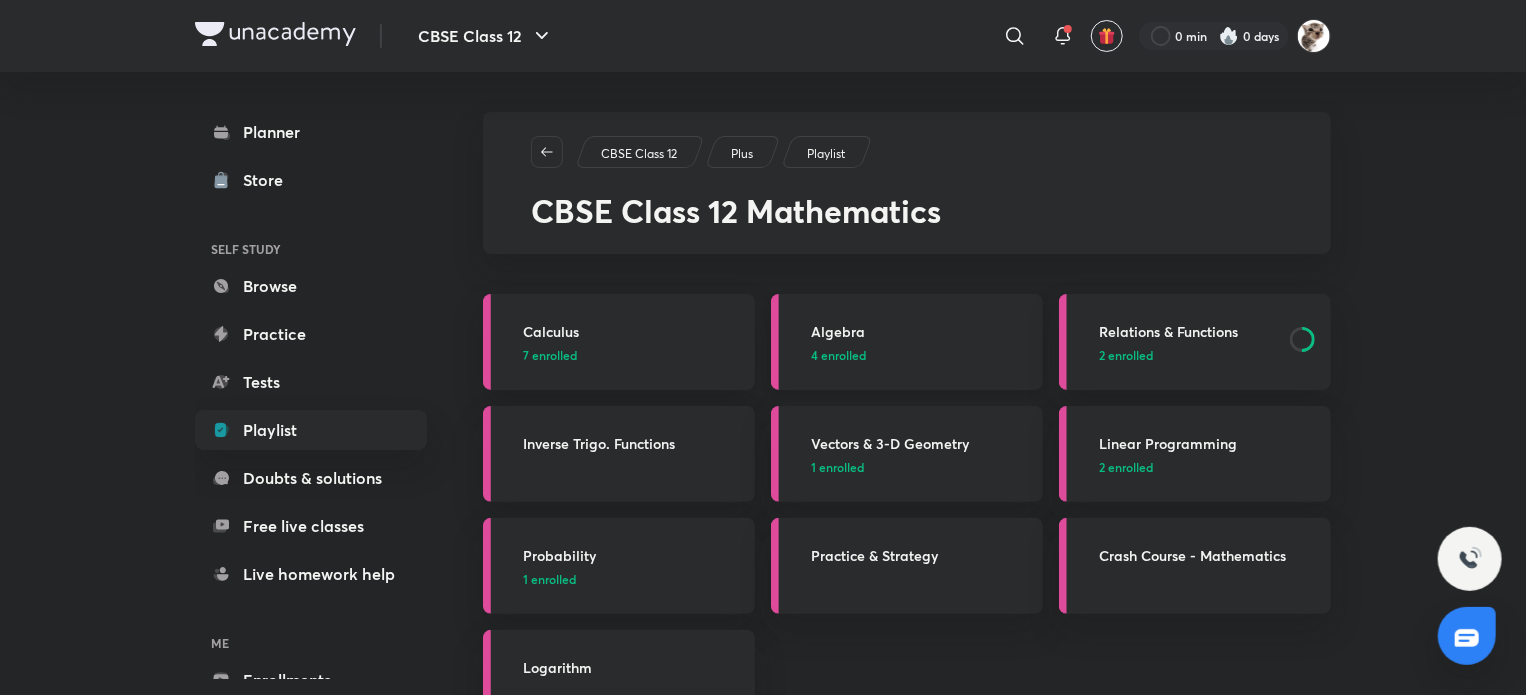 click on "4 enrolled" at bounding box center (838, 355) 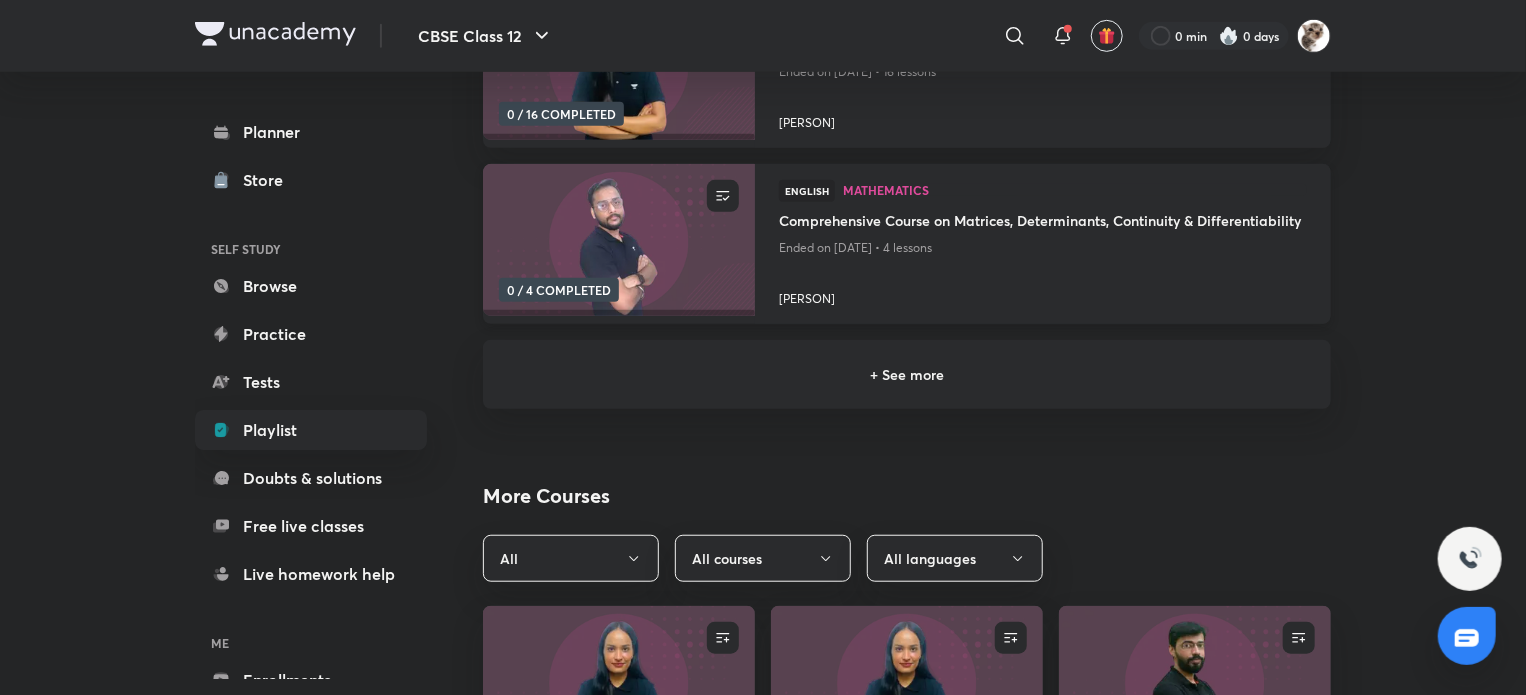 scroll, scrollTop: 539, scrollLeft: 0, axis: vertical 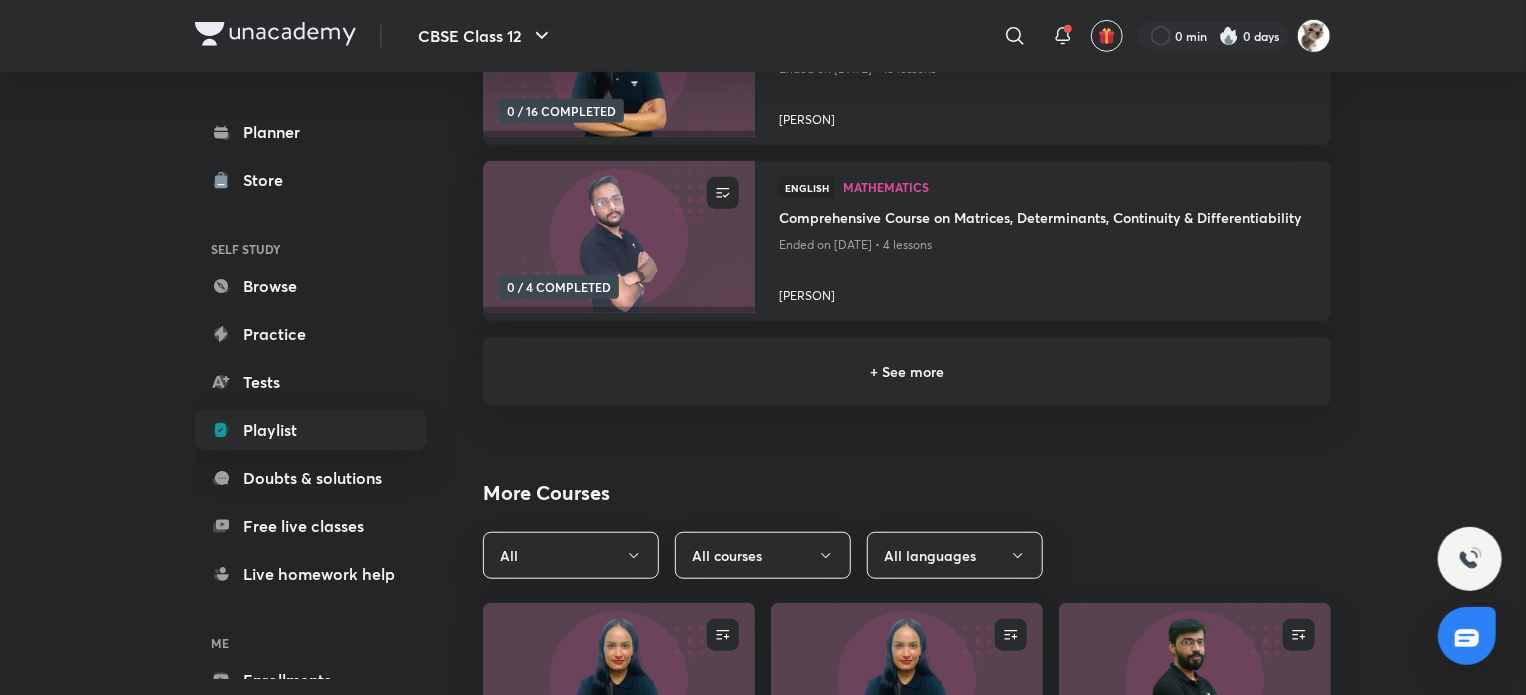click on "+ See more" at bounding box center [907, 371] 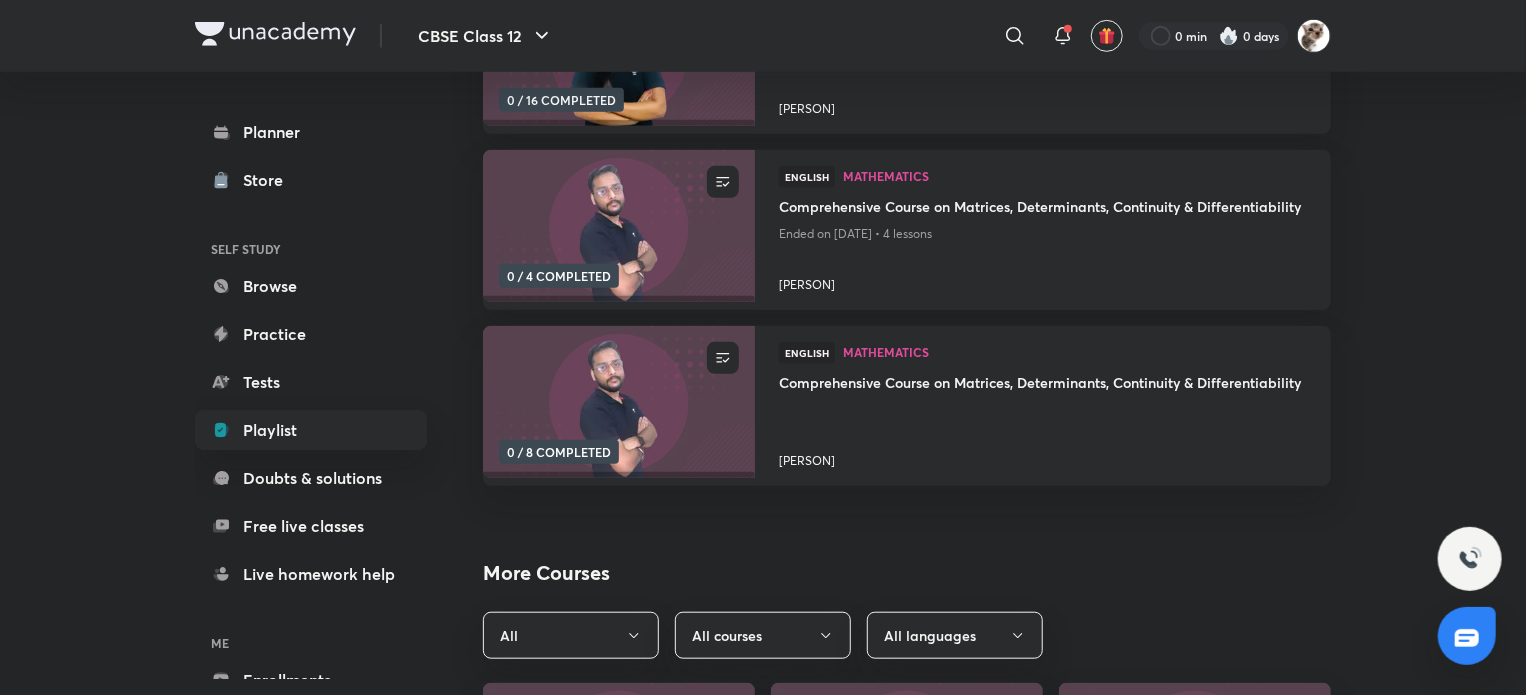 scroll, scrollTop: 552, scrollLeft: 0, axis: vertical 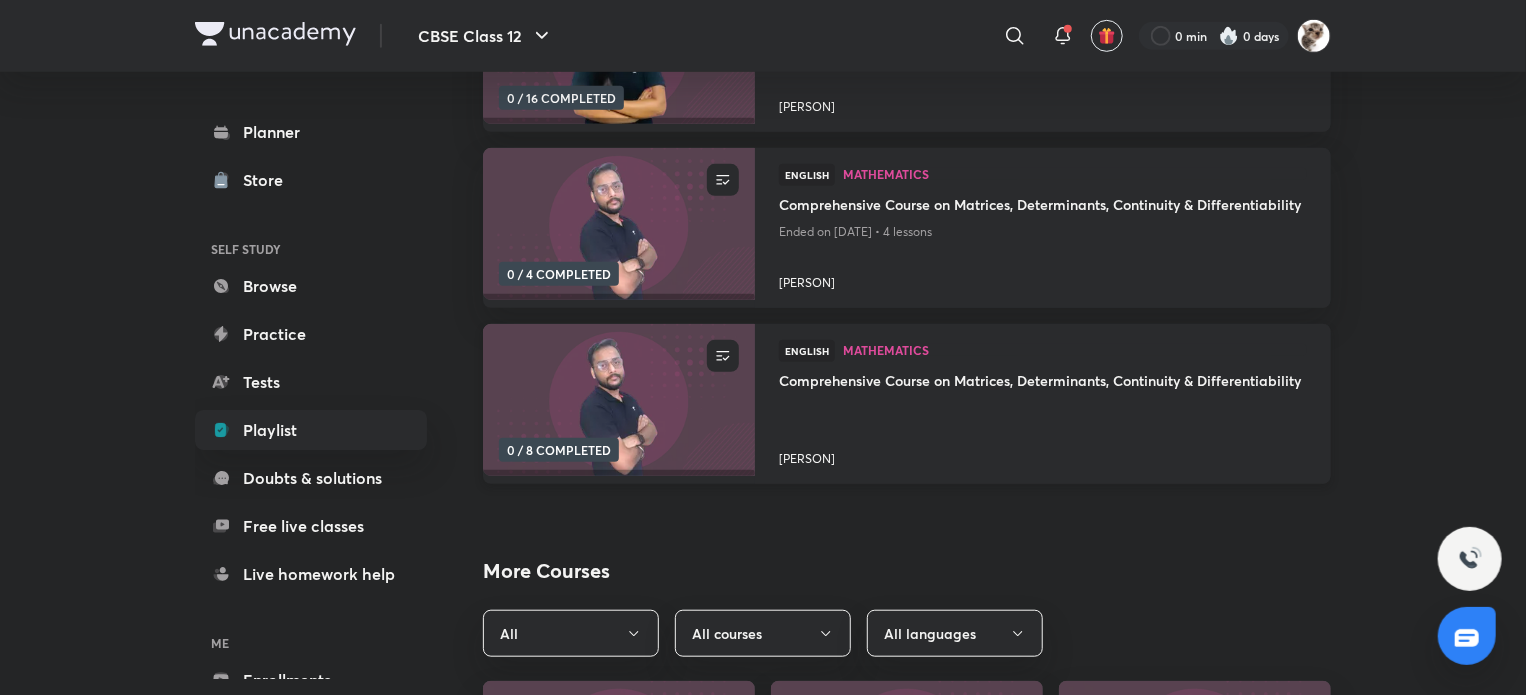 click on "Comprehensive Course on Matrices, Determinants, Continuity & Differentiability" at bounding box center [1043, 382] 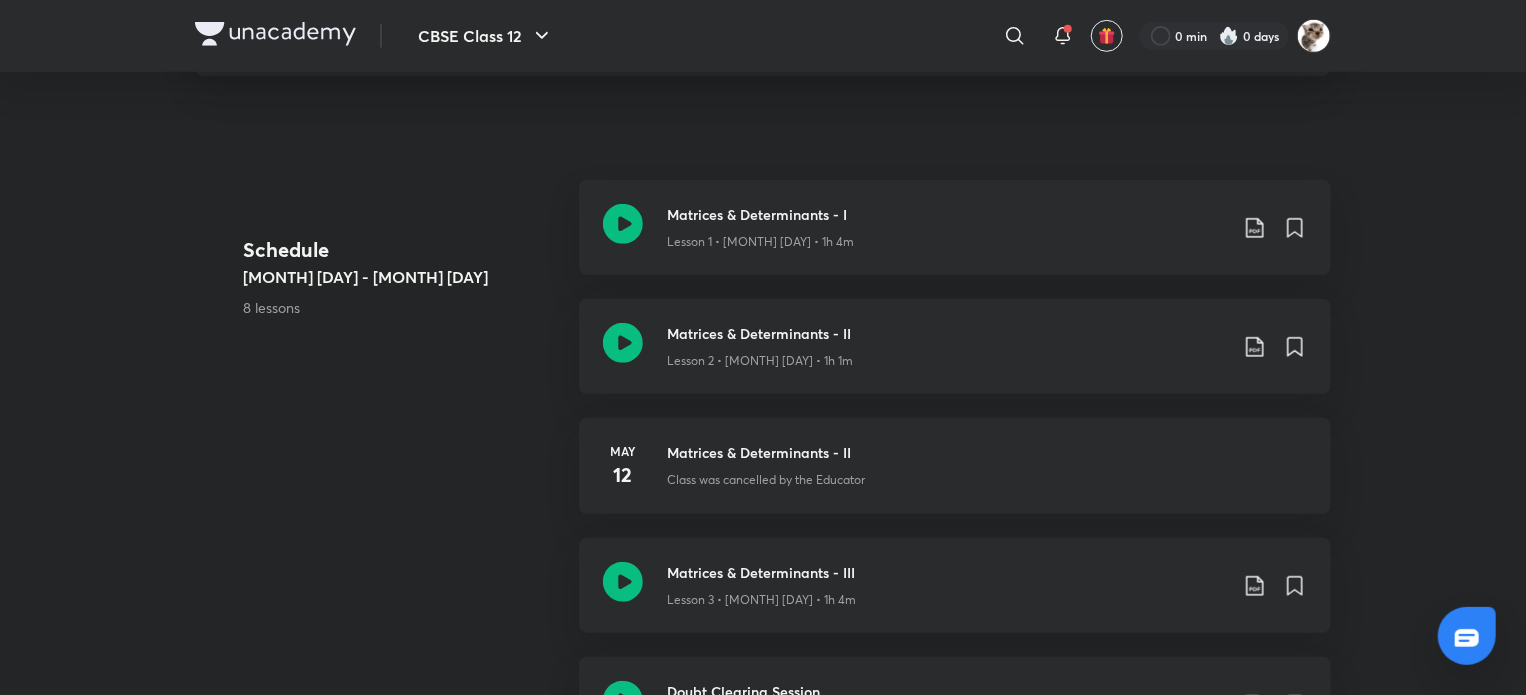 scroll, scrollTop: 0, scrollLeft: 0, axis: both 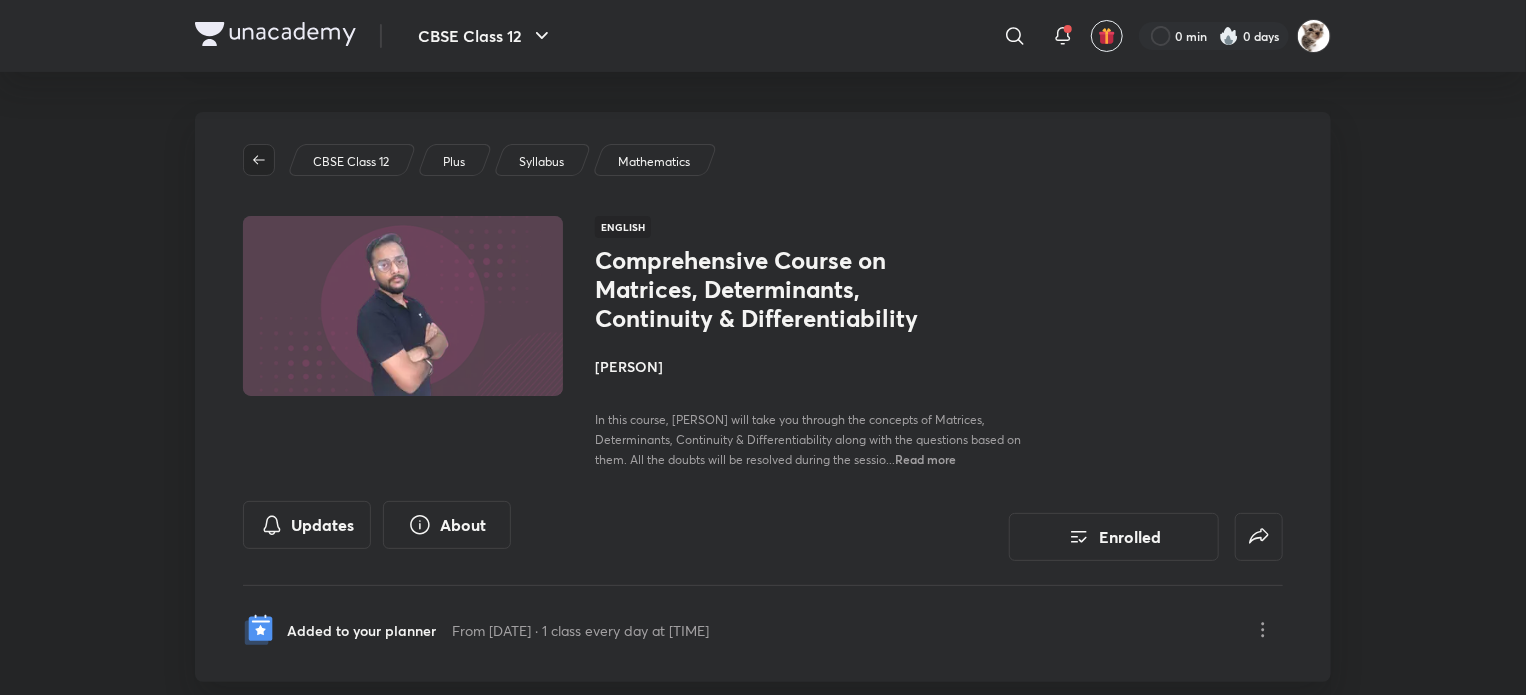 click at bounding box center [259, 160] 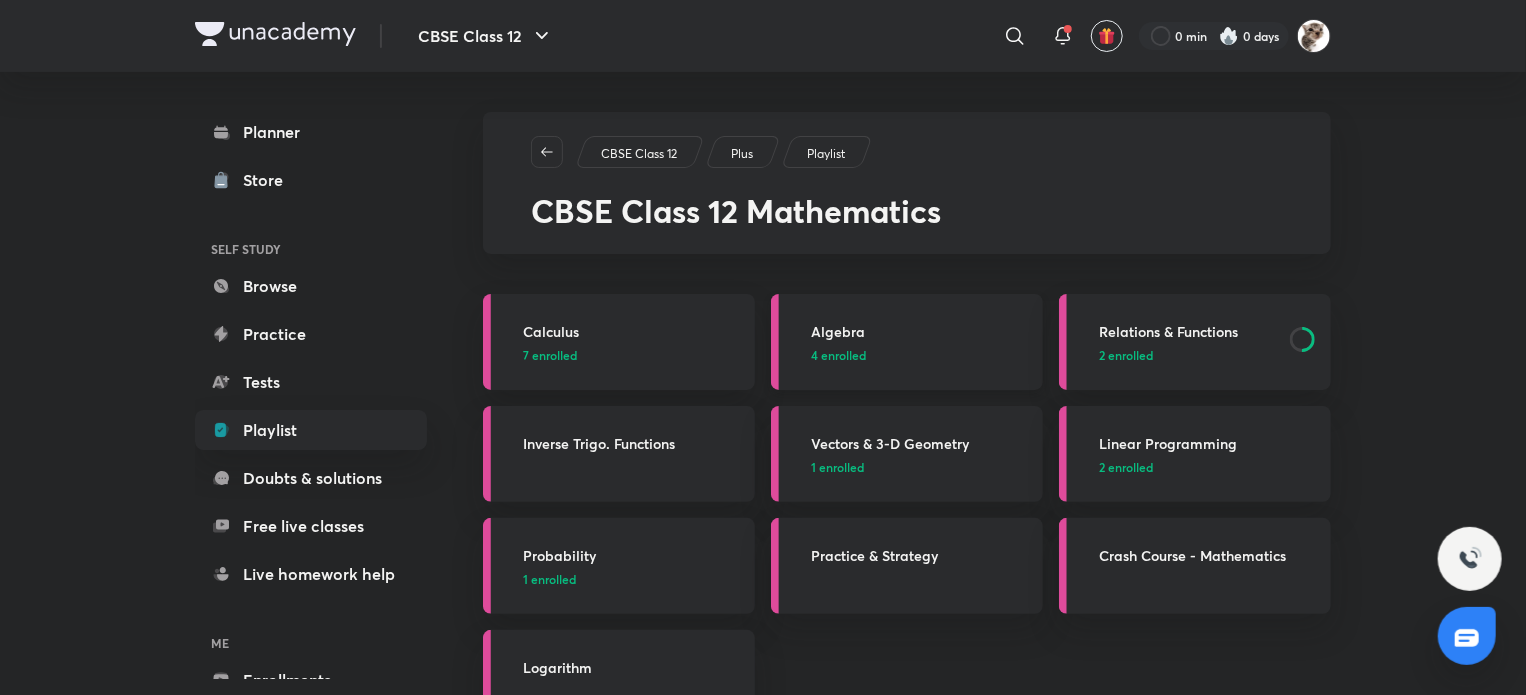 click on "Algebra" at bounding box center (921, 331) 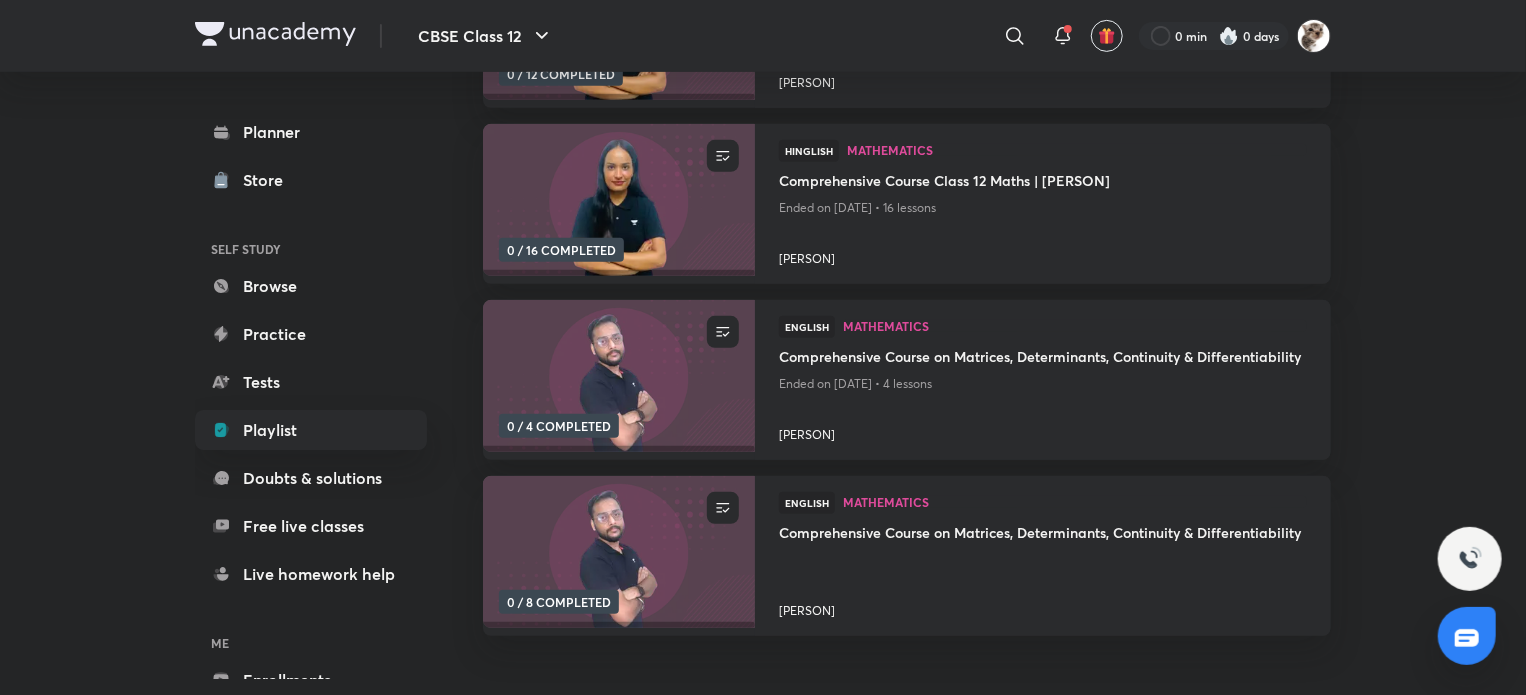 scroll, scrollTop: 402, scrollLeft: 0, axis: vertical 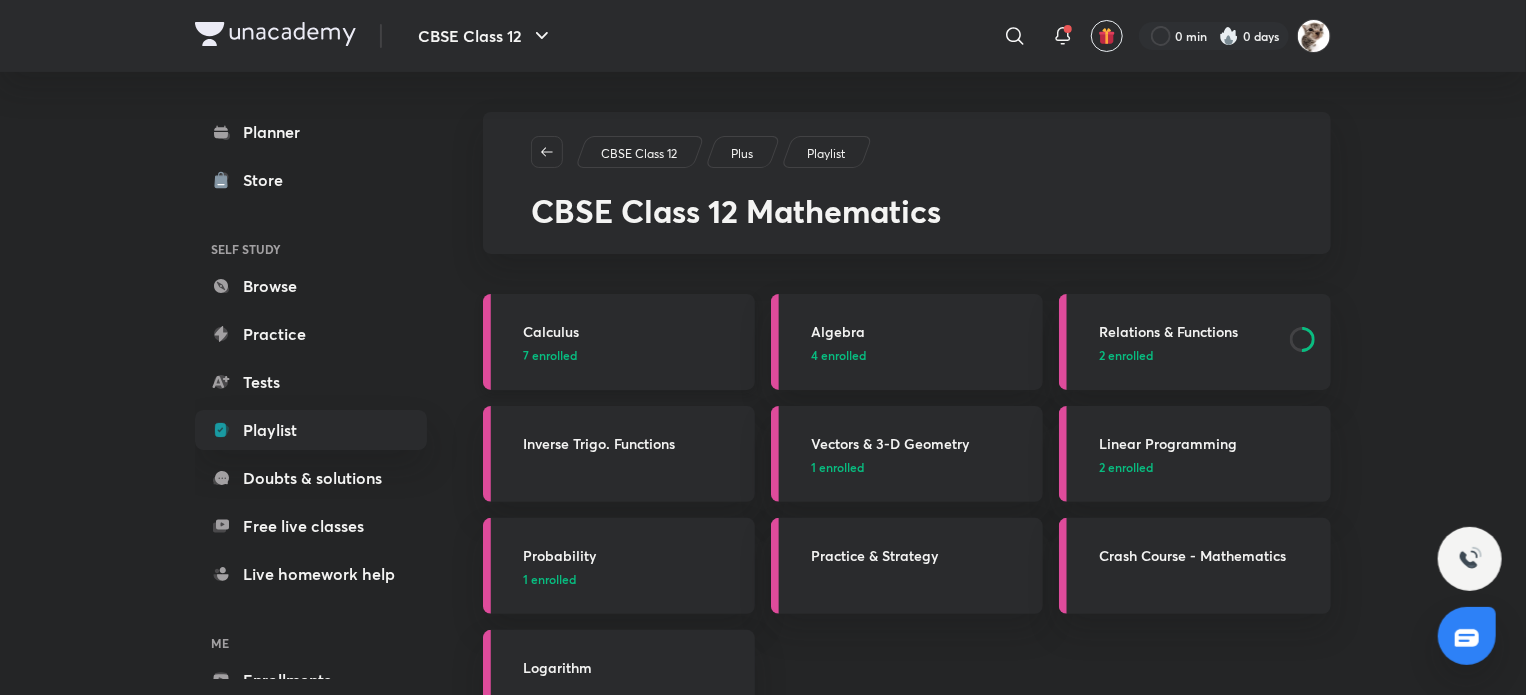 click on "Calculus" at bounding box center [633, 331] 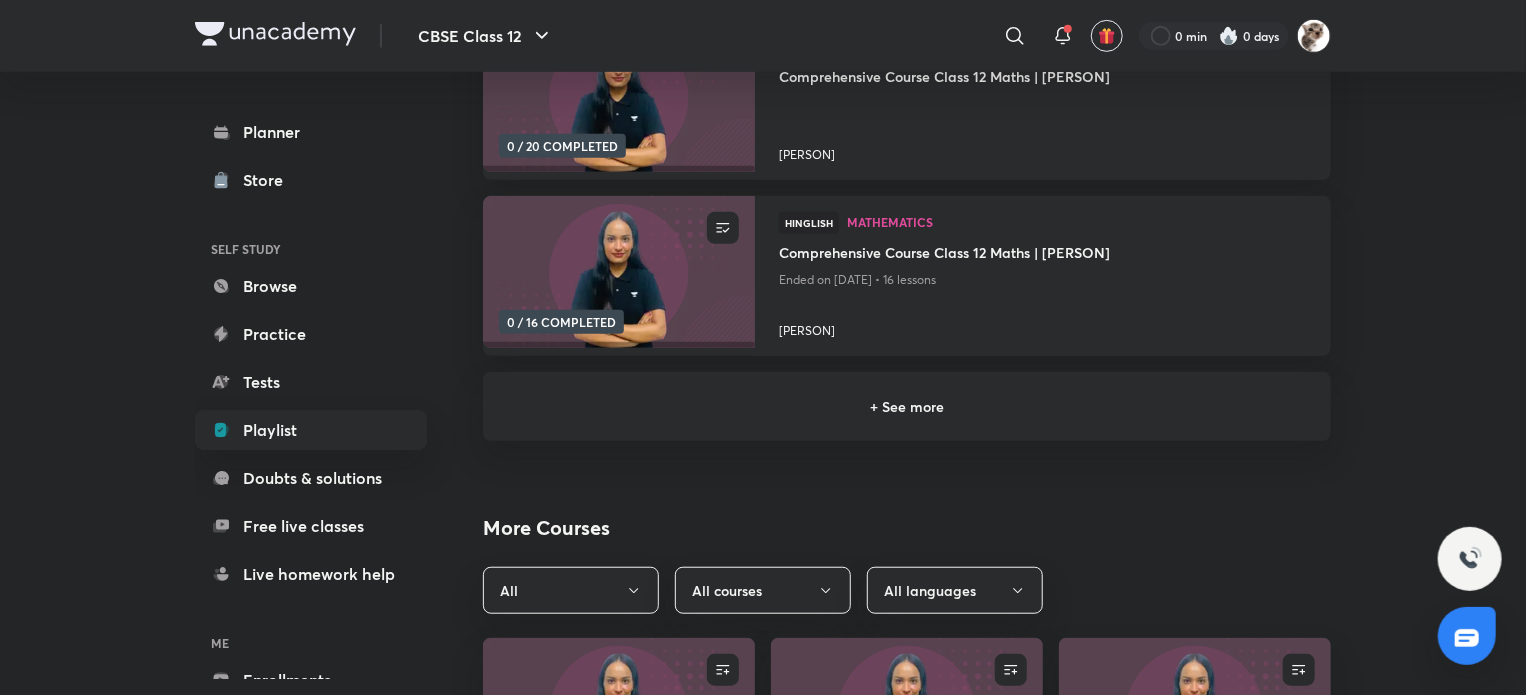 scroll, scrollTop: 504, scrollLeft: 0, axis: vertical 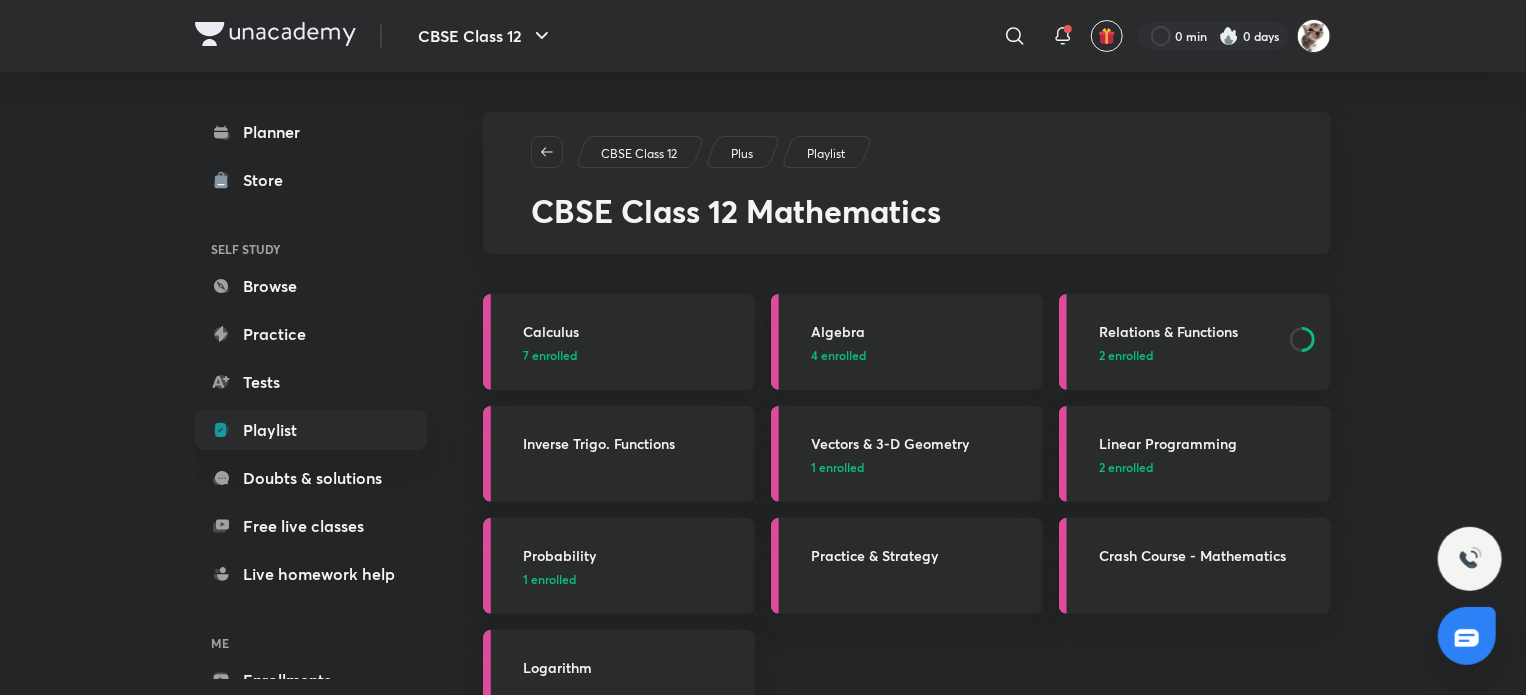 click on "Algebra 4 enrolled" at bounding box center [907, 342] 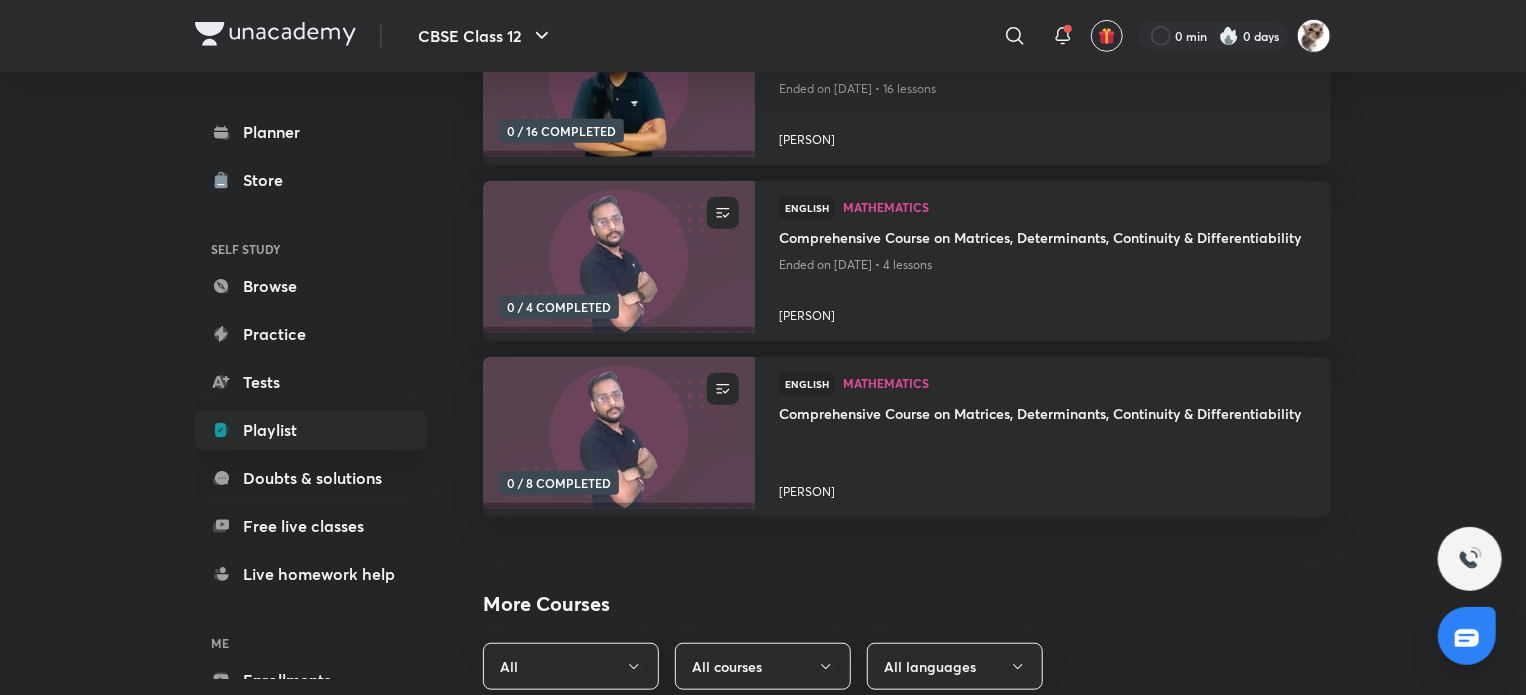 scroll, scrollTop: 521, scrollLeft: 0, axis: vertical 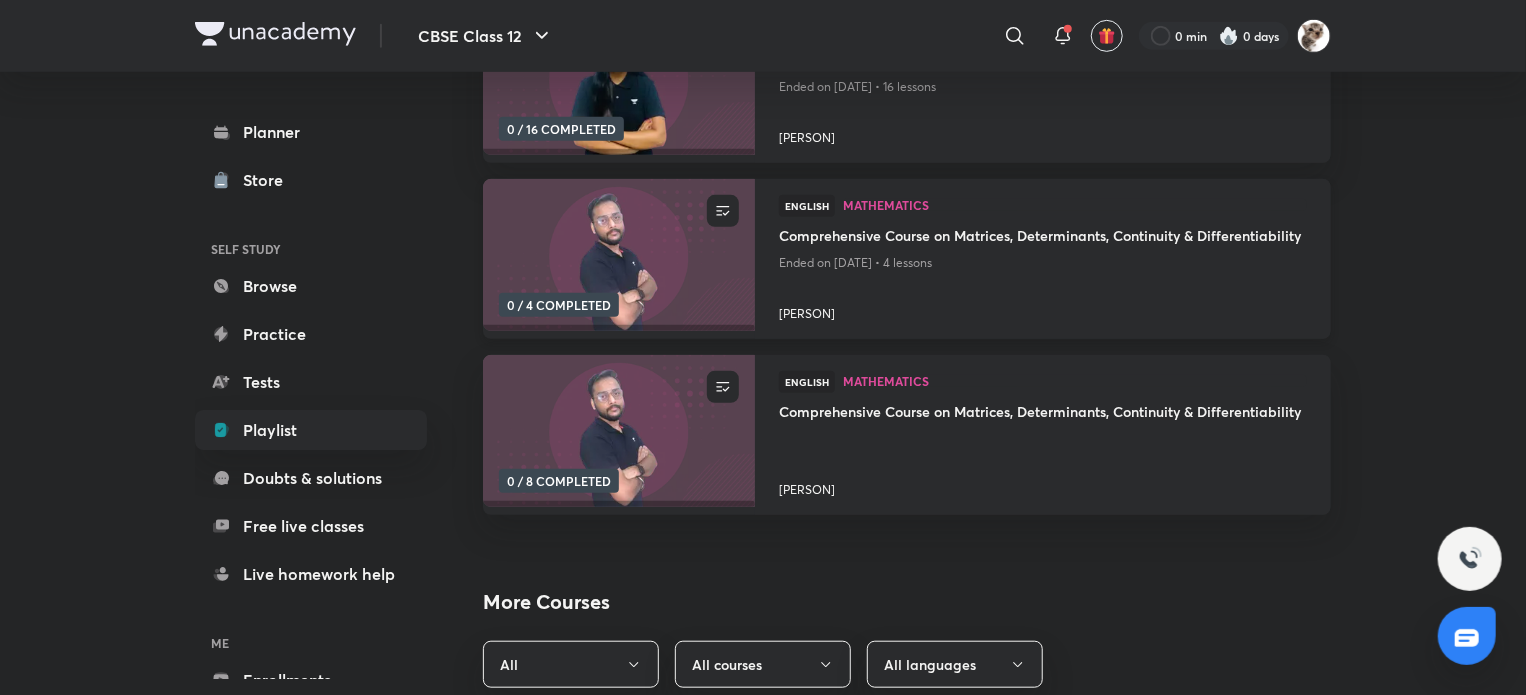 click on "English Mathematics" at bounding box center [1043, 210] 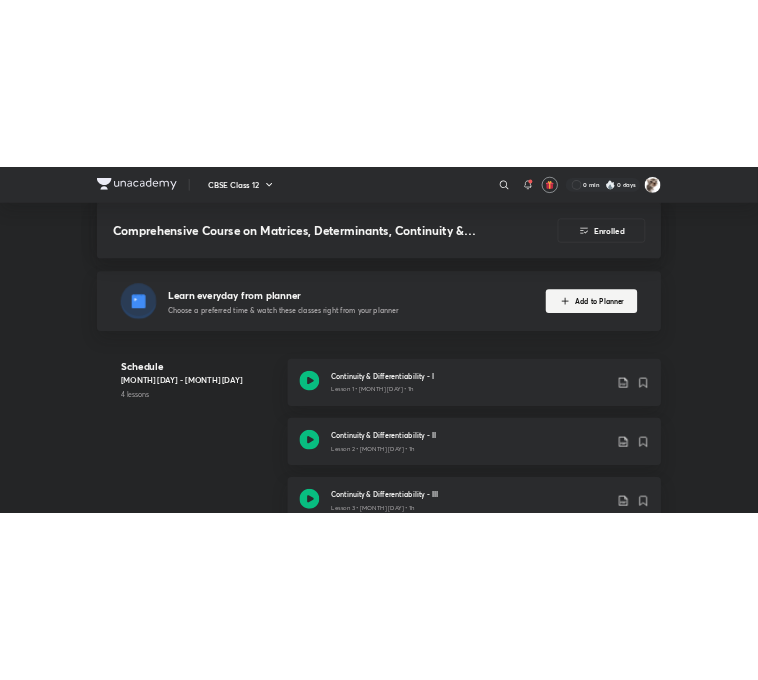 scroll, scrollTop: 434, scrollLeft: 0, axis: vertical 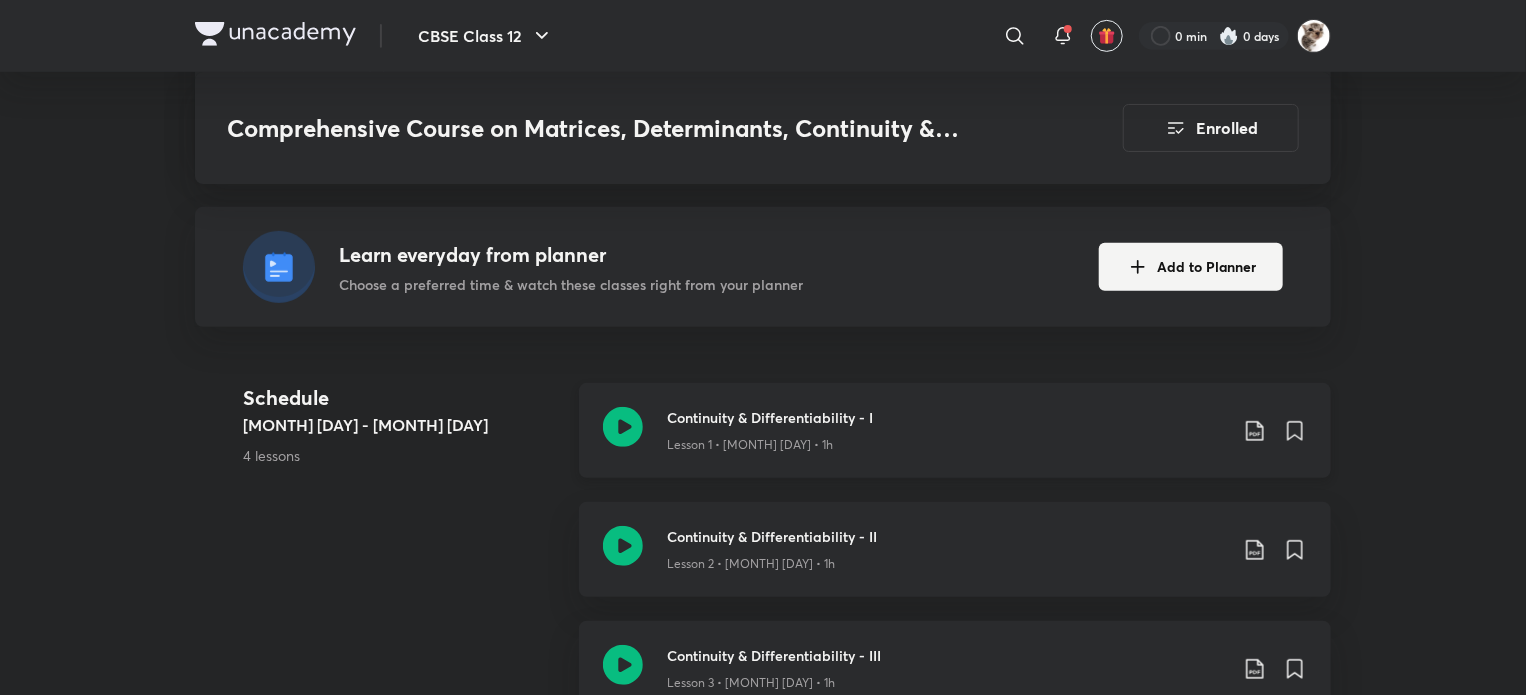 click 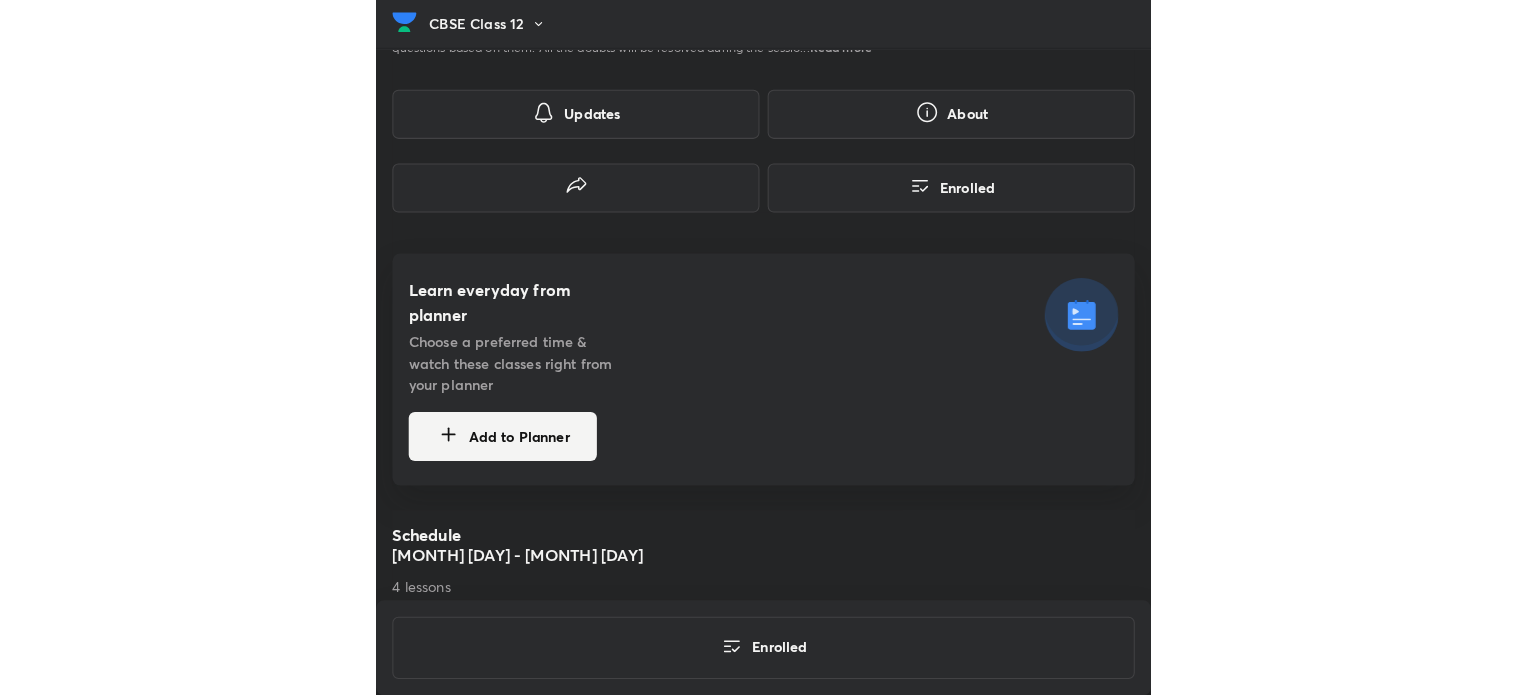 scroll, scrollTop: 384, scrollLeft: 0, axis: vertical 